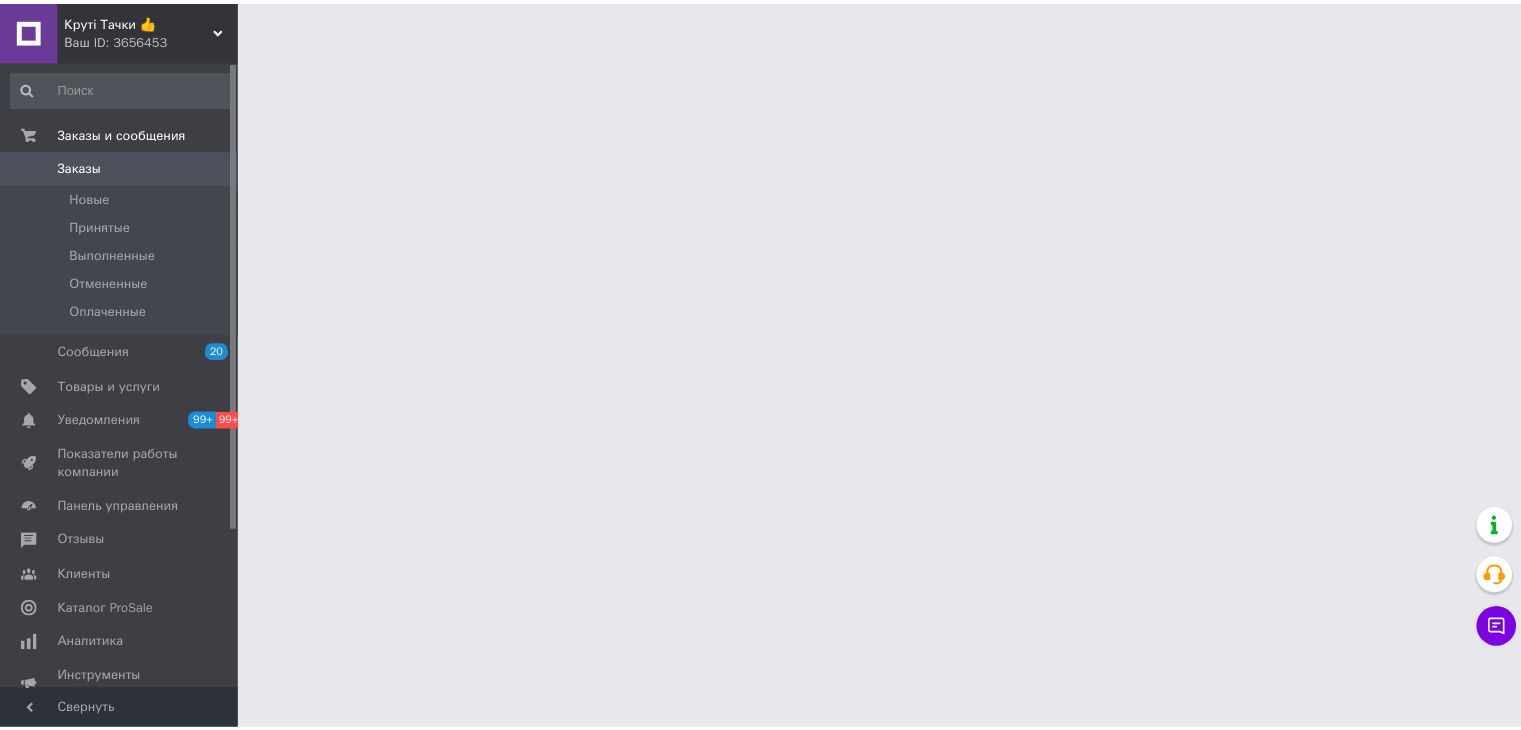 scroll, scrollTop: 0, scrollLeft: 0, axis: both 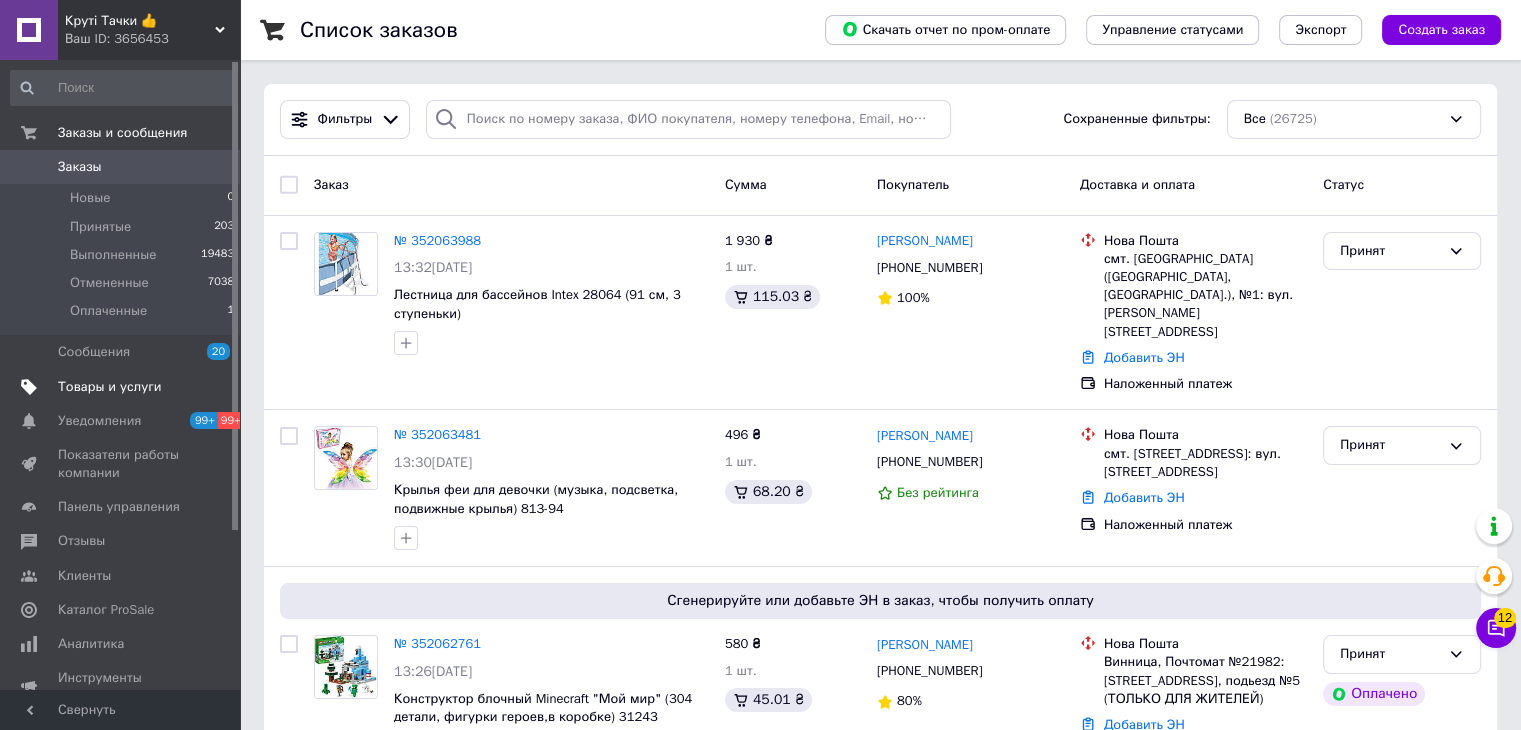click on "Товары и услуги" at bounding box center (110, 387) 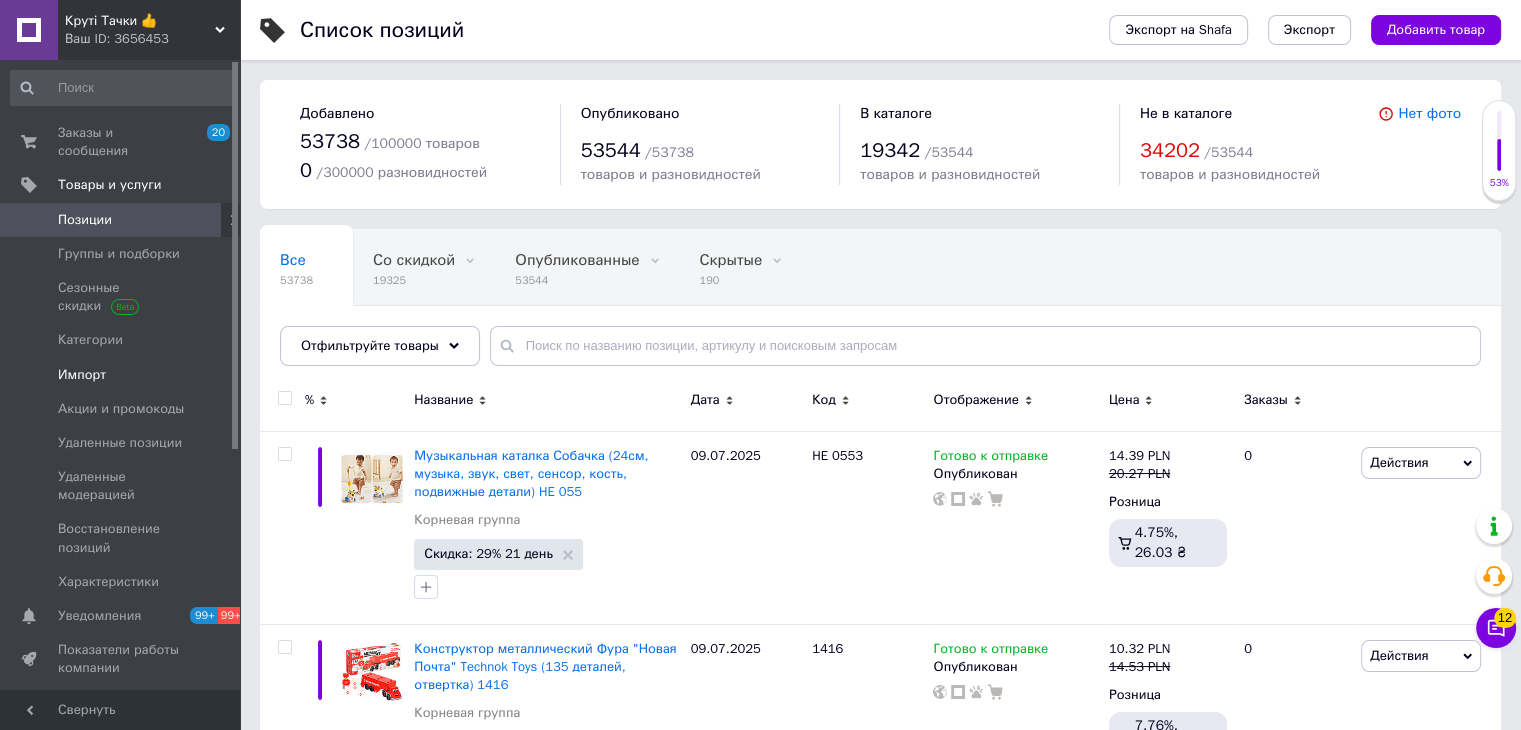 click on "Импорт" at bounding box center (82, 375) 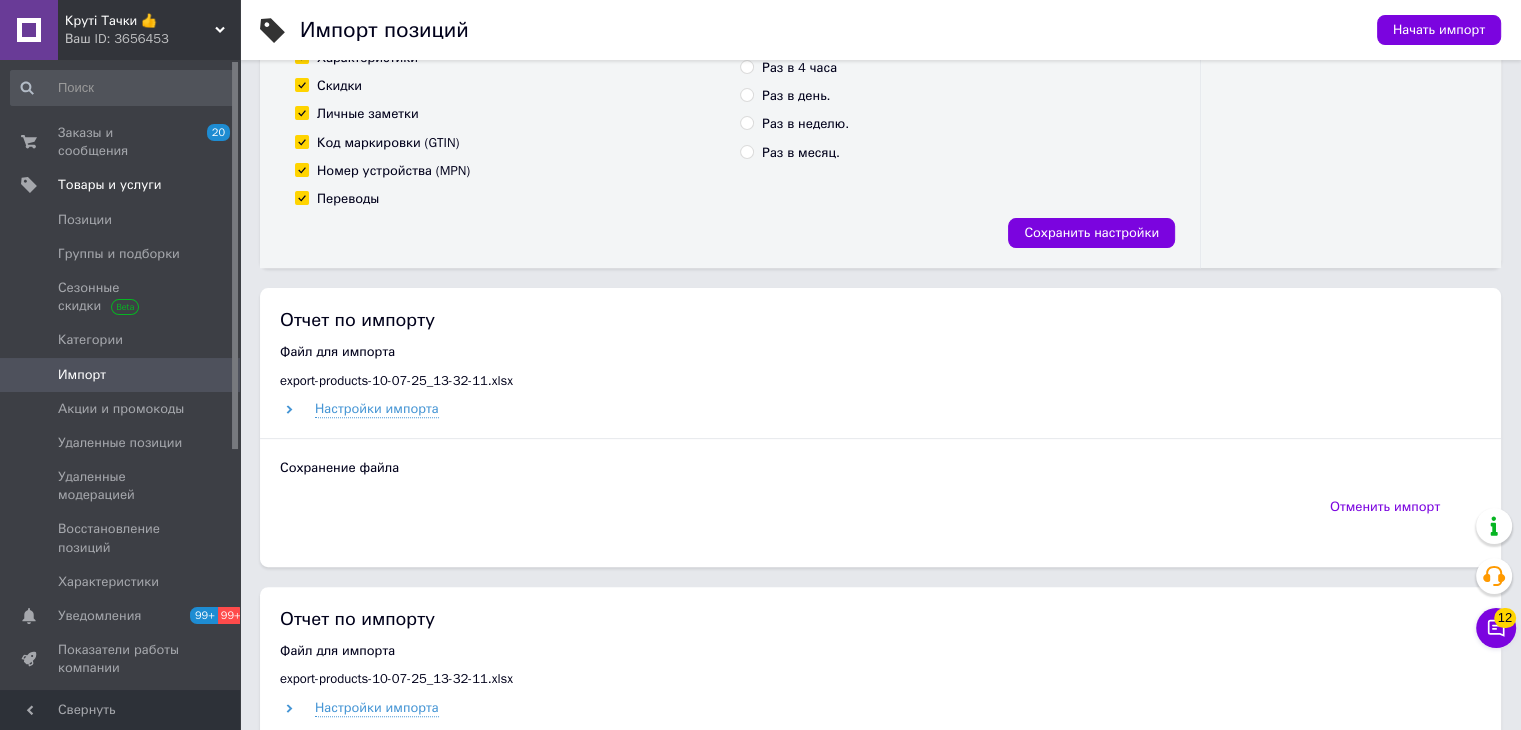 scroll, scrollTop: 600, scrollLeft: 0, axis: vertical 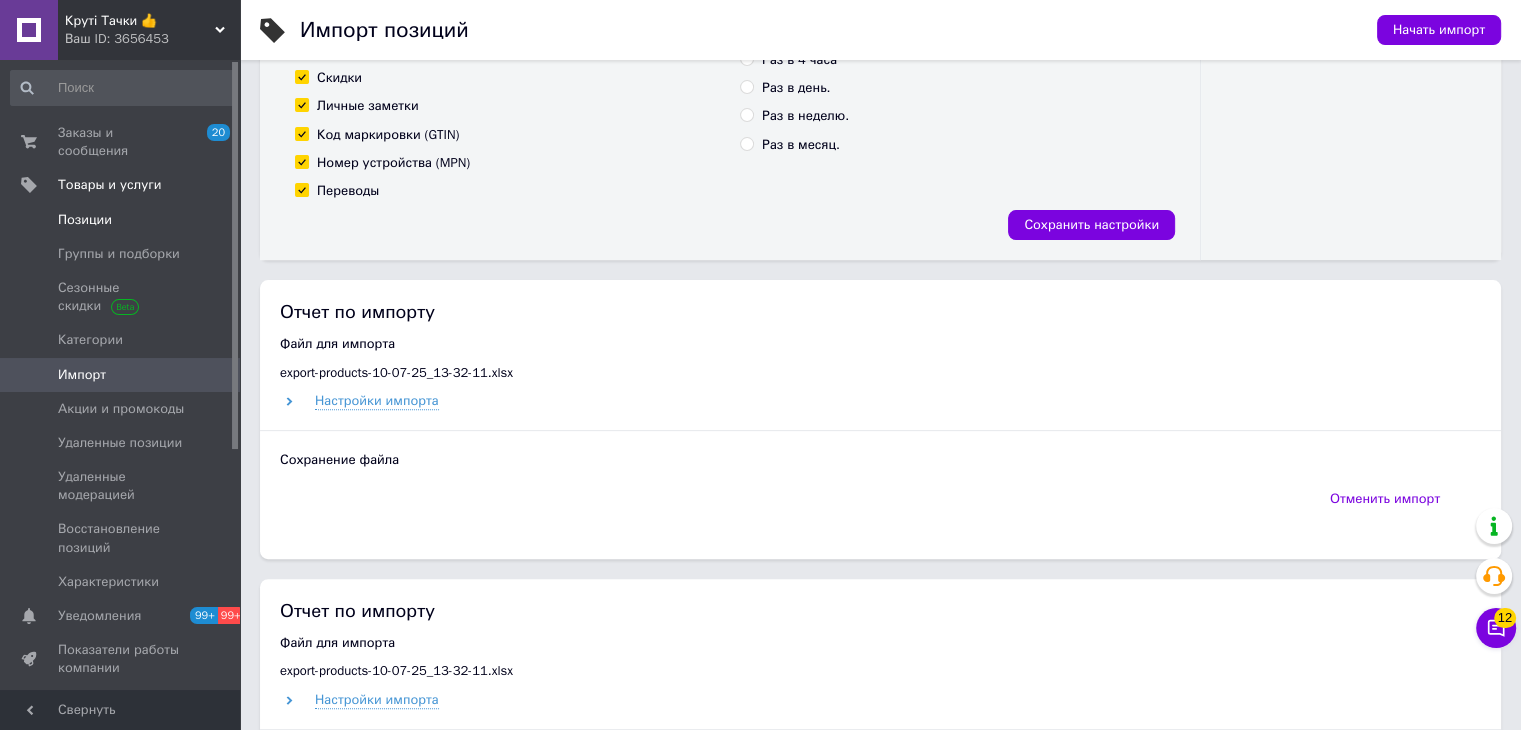 click on "Позиции" at bounding box center [121, 220] 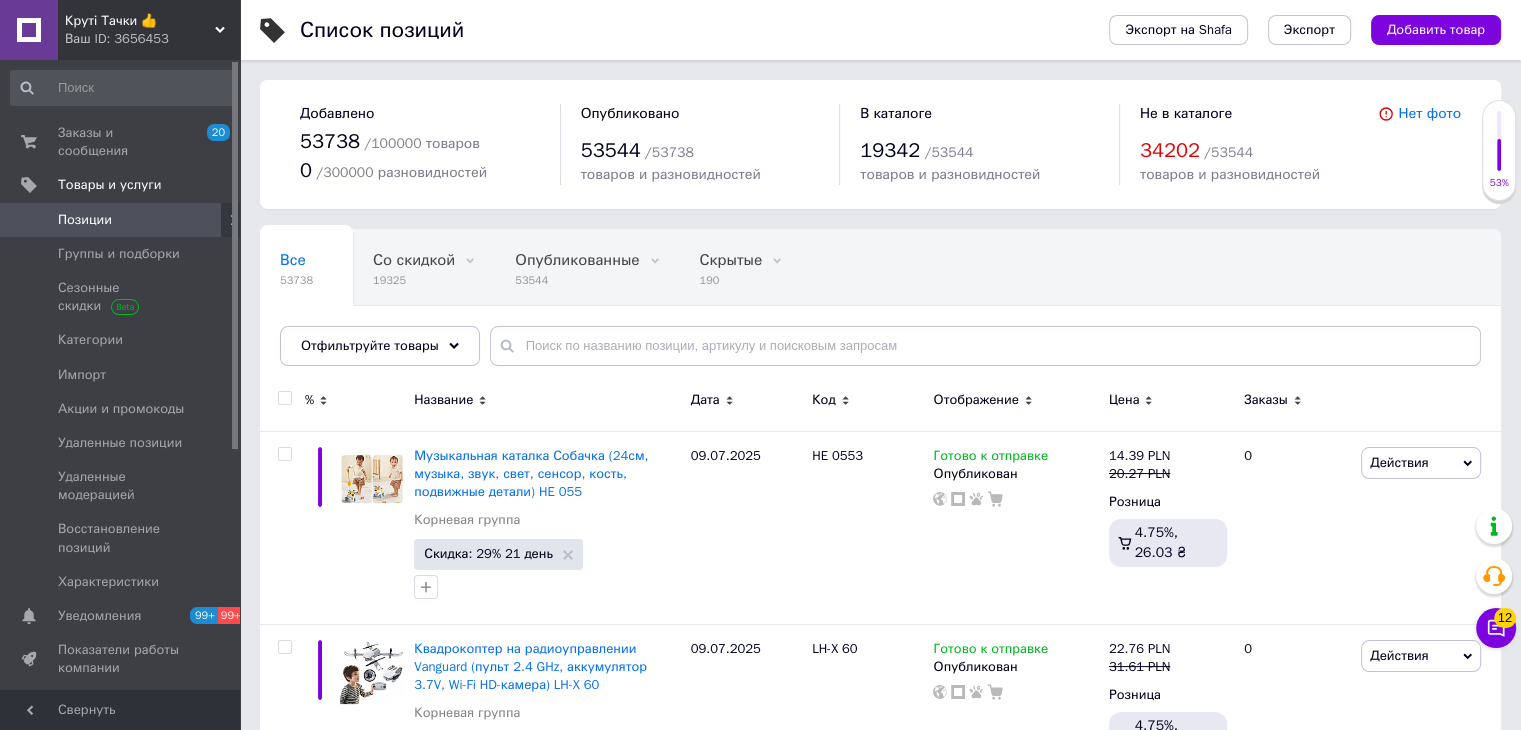 click on "Позиции" at bounding box center [121, 220] 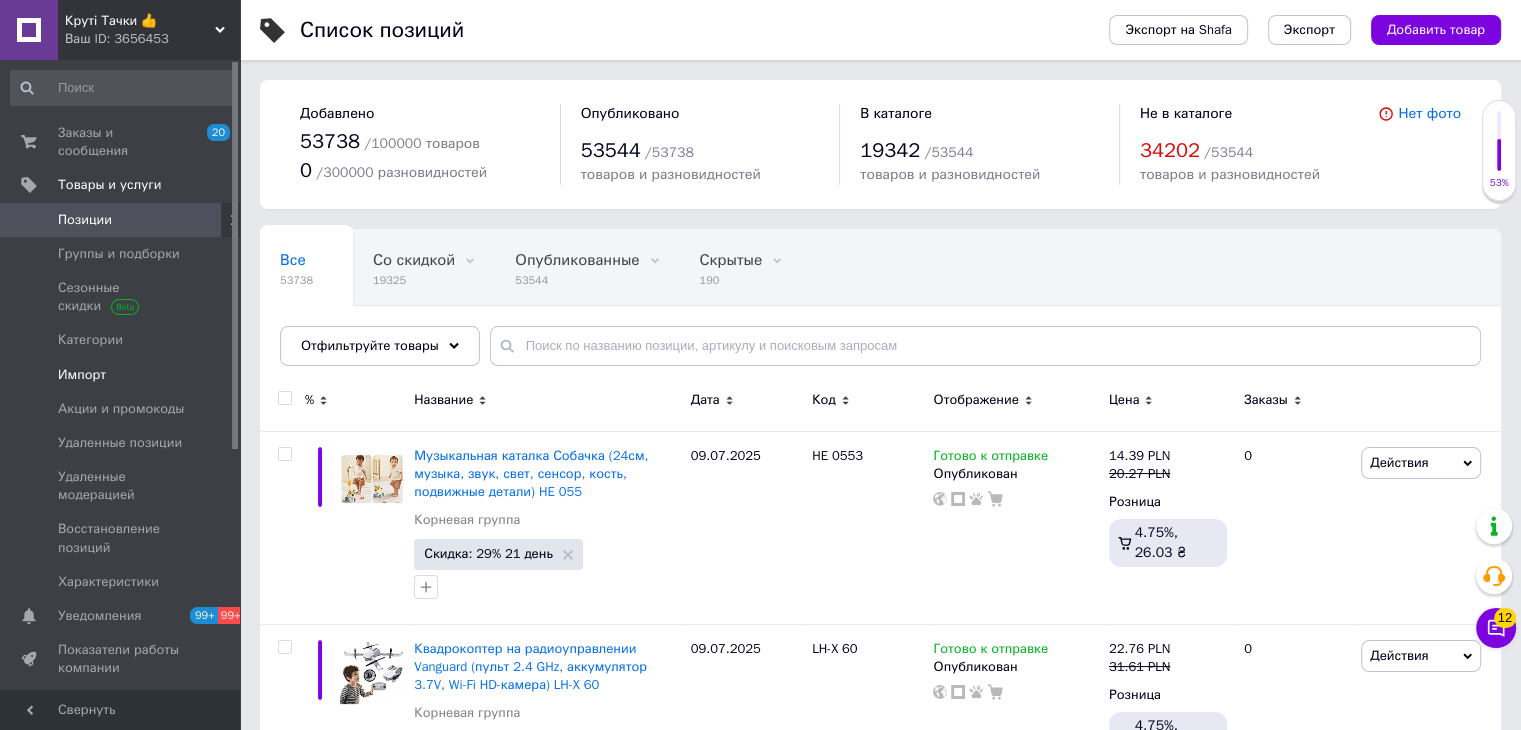 click on "Импорт" at bounding box center [82, 375] 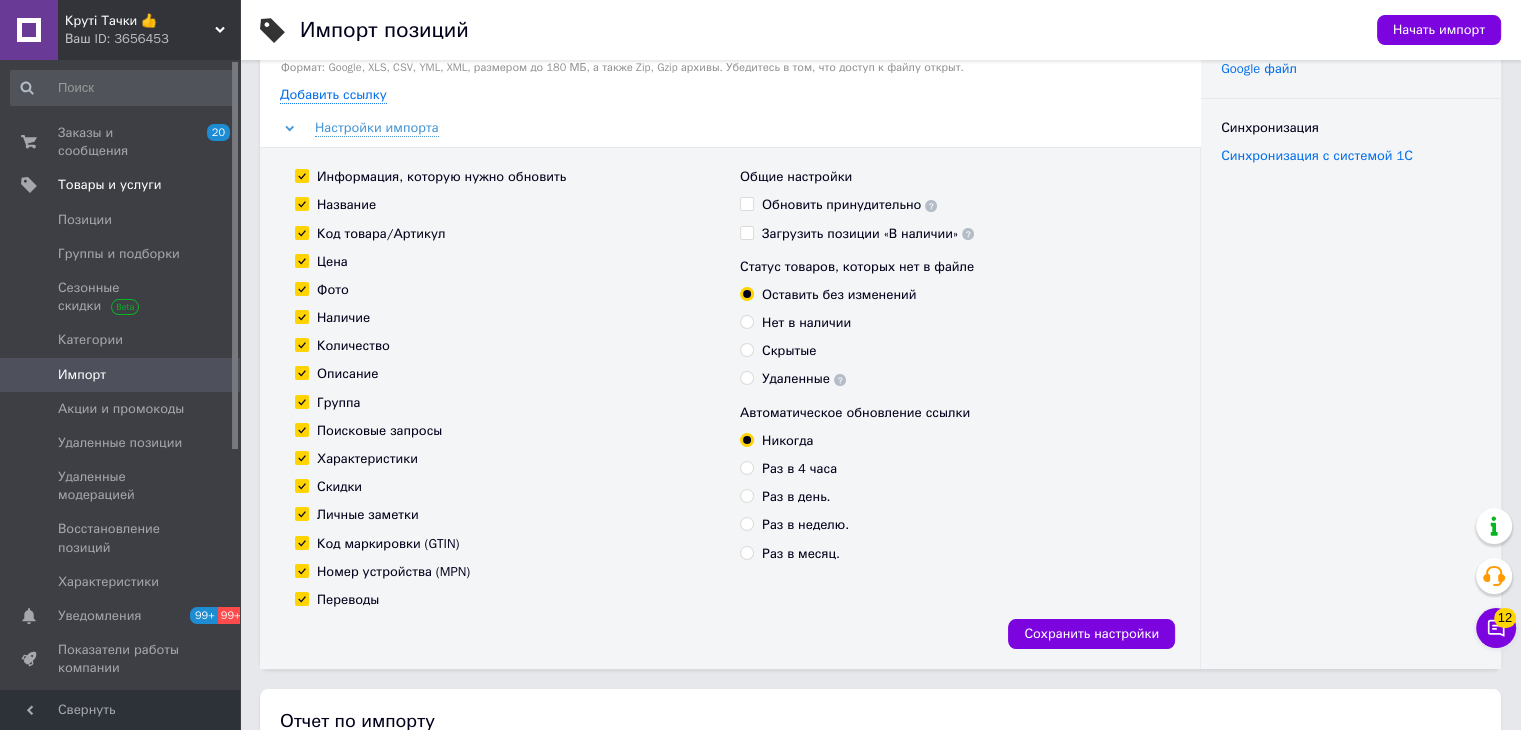 scroll, scrollTop: 500, scrollLeft: 0, axis: vertical 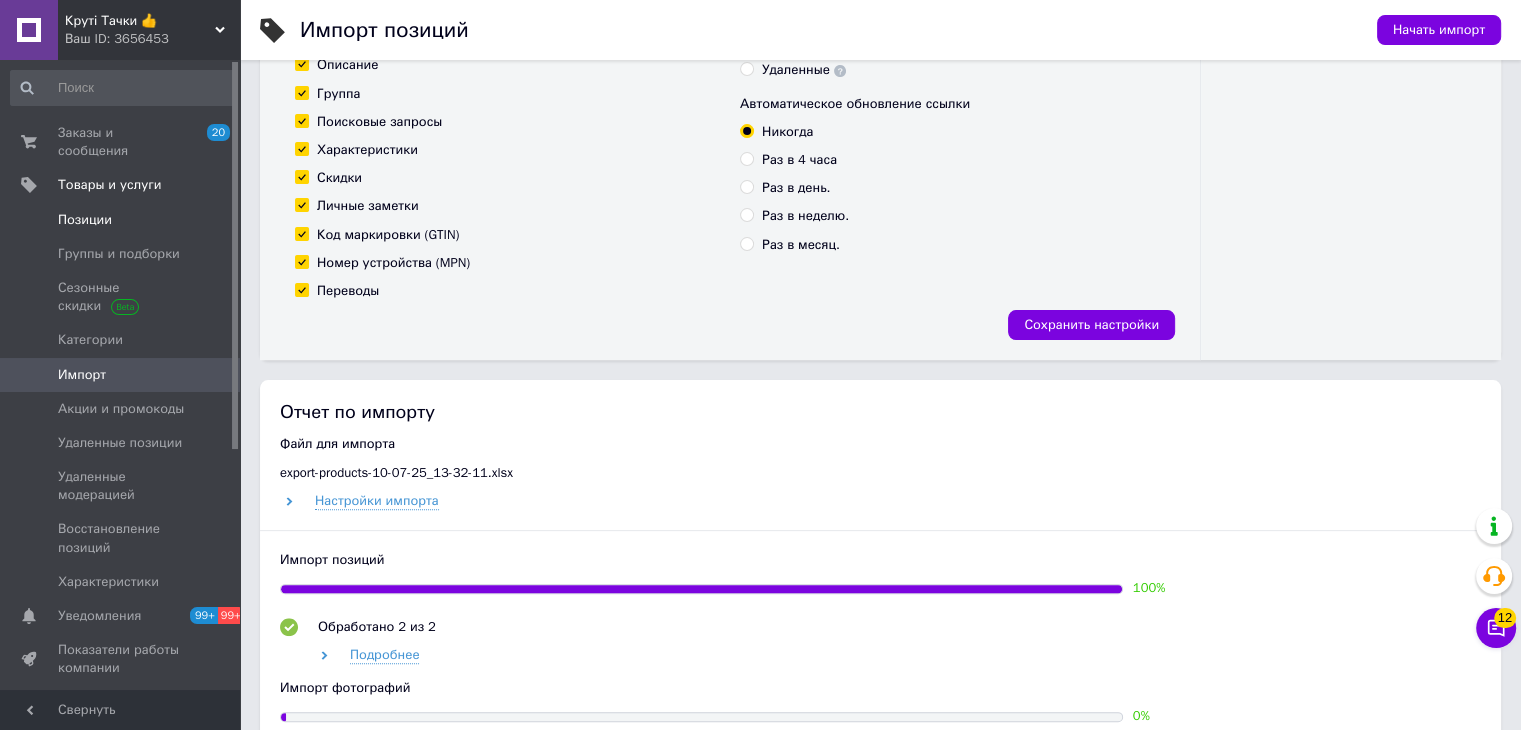 click on "Позиции" at bounding box center [85, 220] 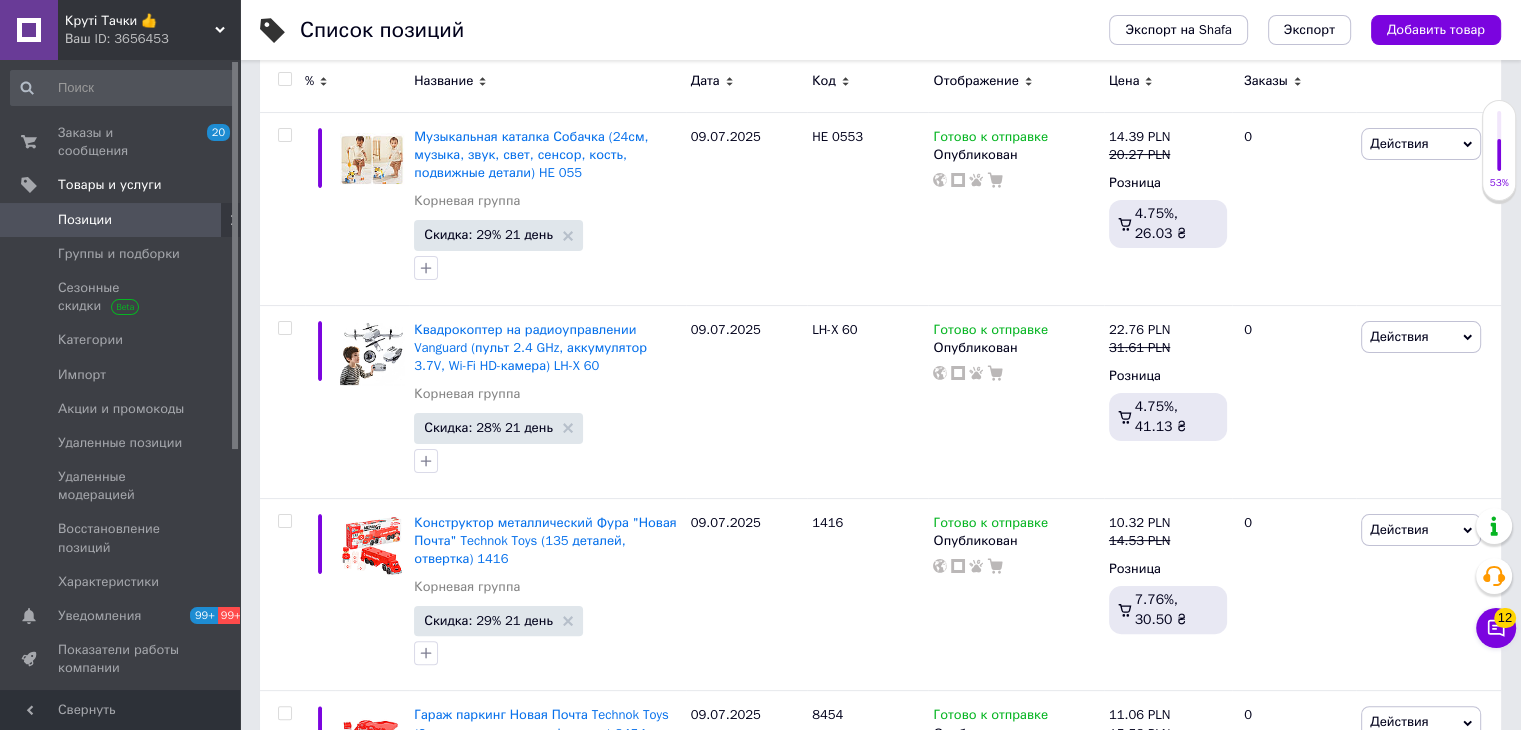 scroll, scrollTop: 400, scrollLeft: 0, axis: vertical 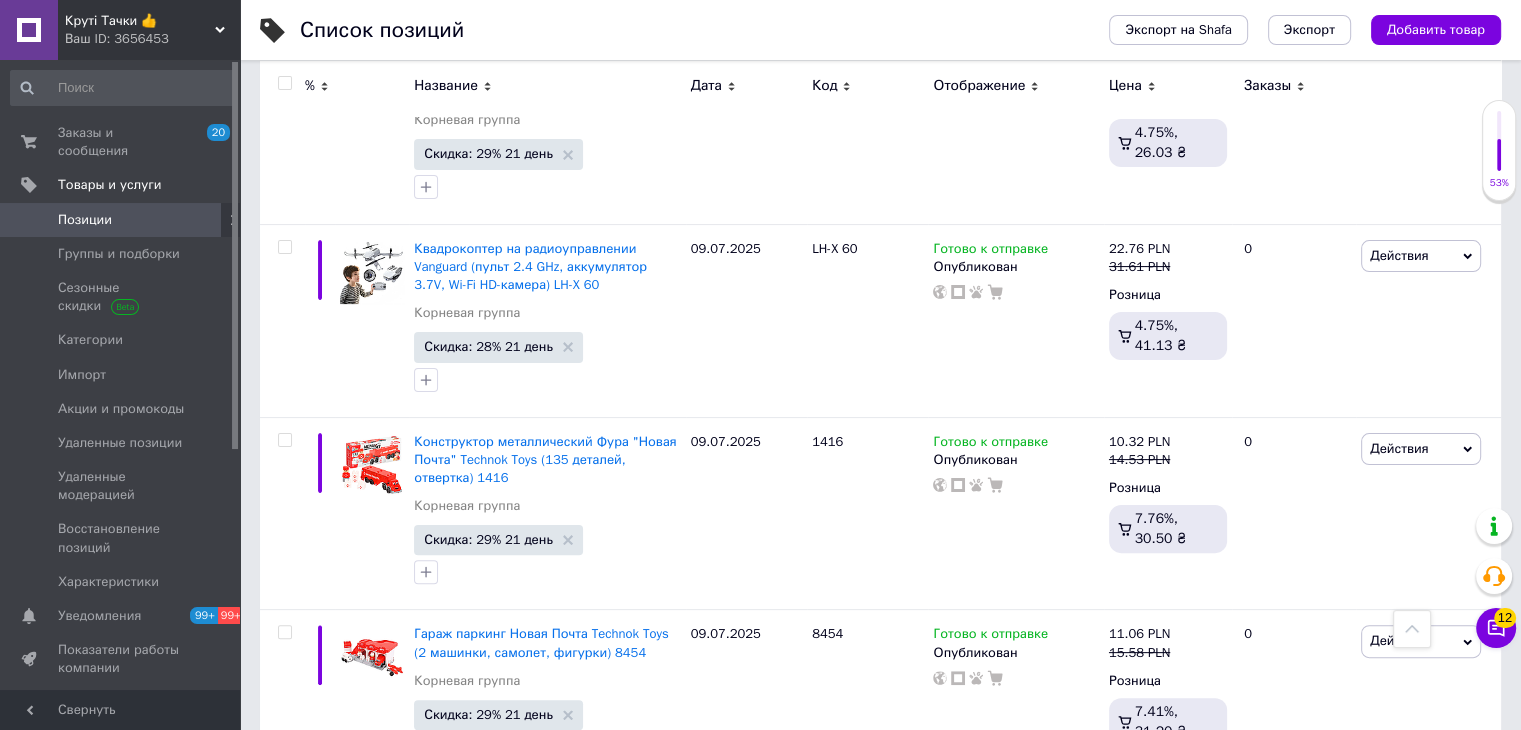 click on "Круті Тачки 👍 Ваш ID: 3656453" at bounding box center (149, 30) 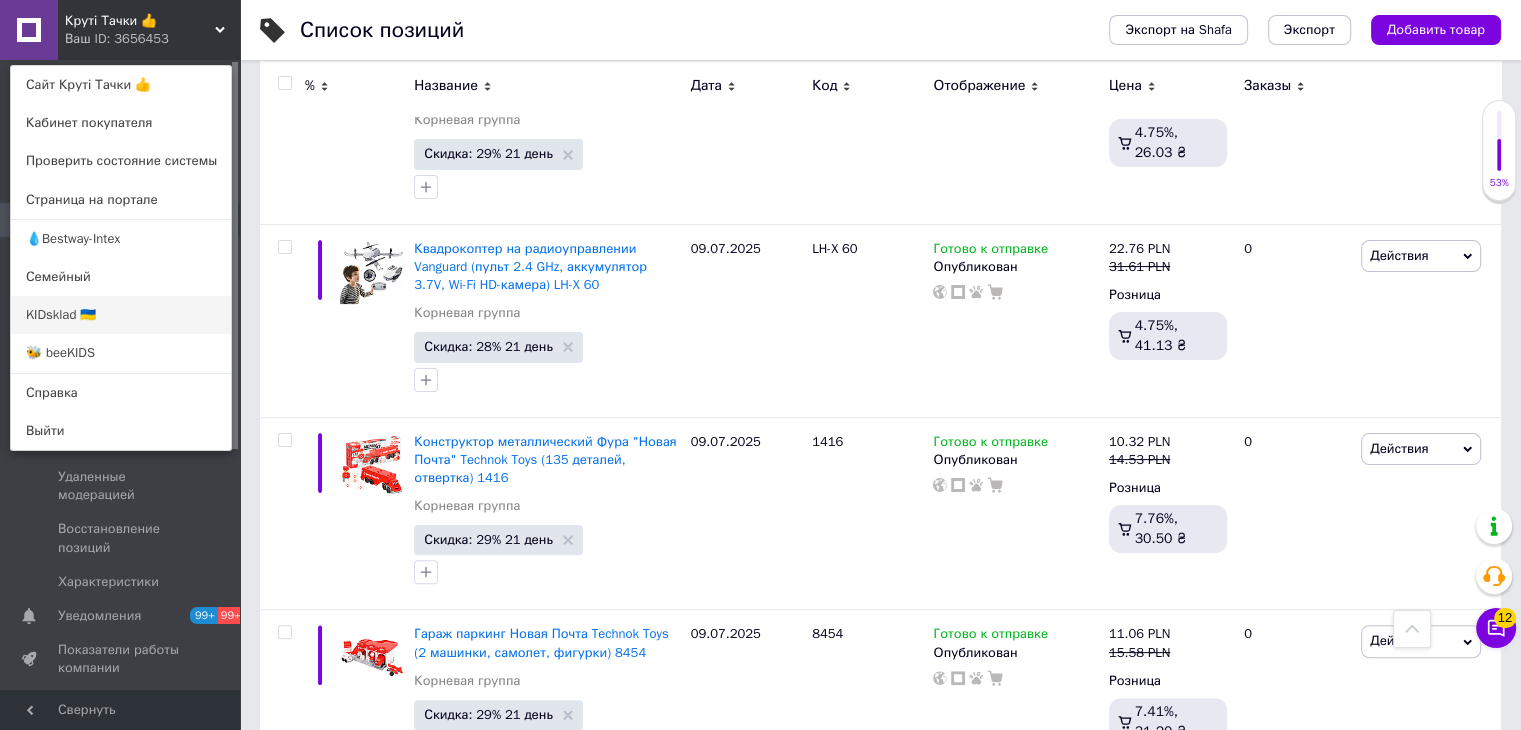 click on "KIDsklad 🇺🇦" at bounding box center [121, 315] 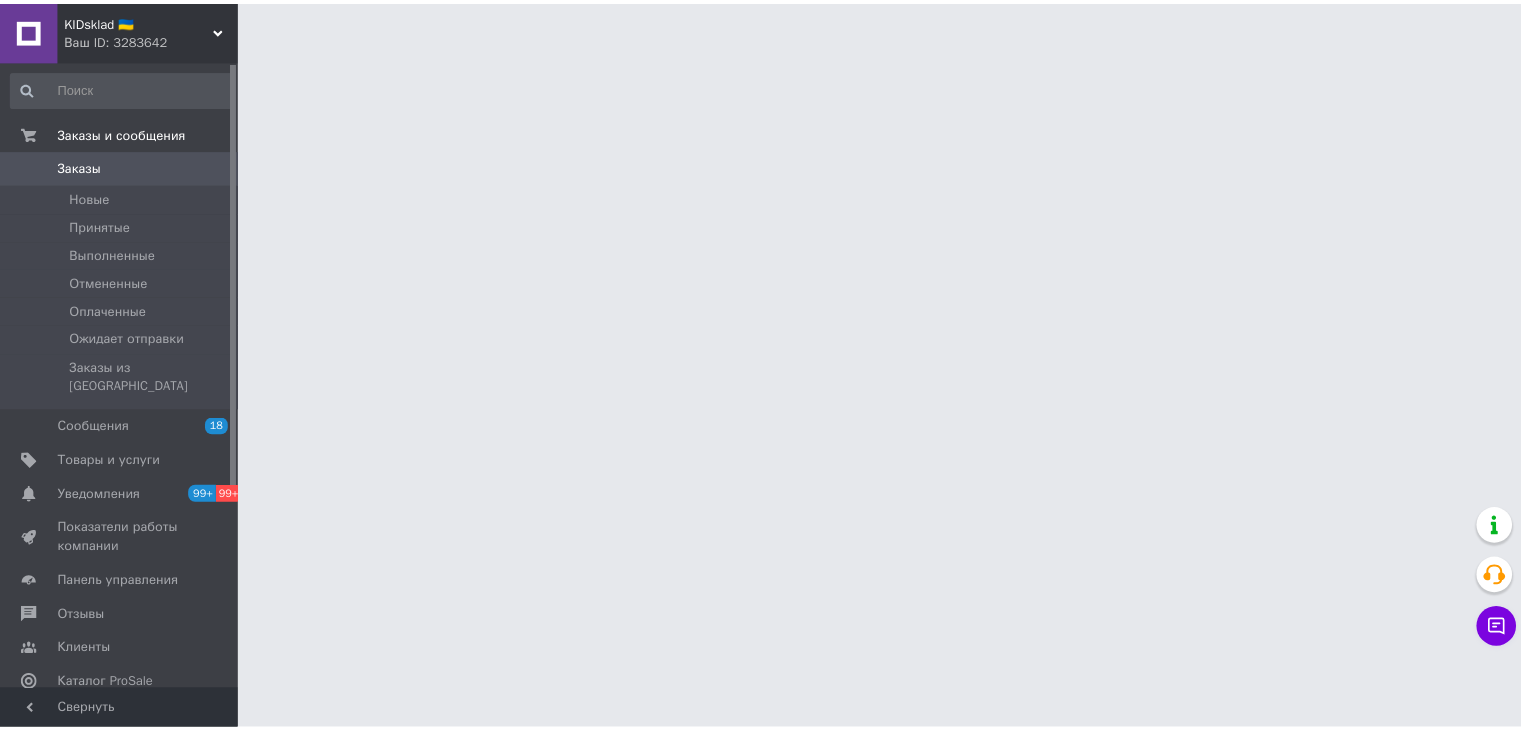 scroll, scrollTop: 0, scrollLeft: 0, axis: both 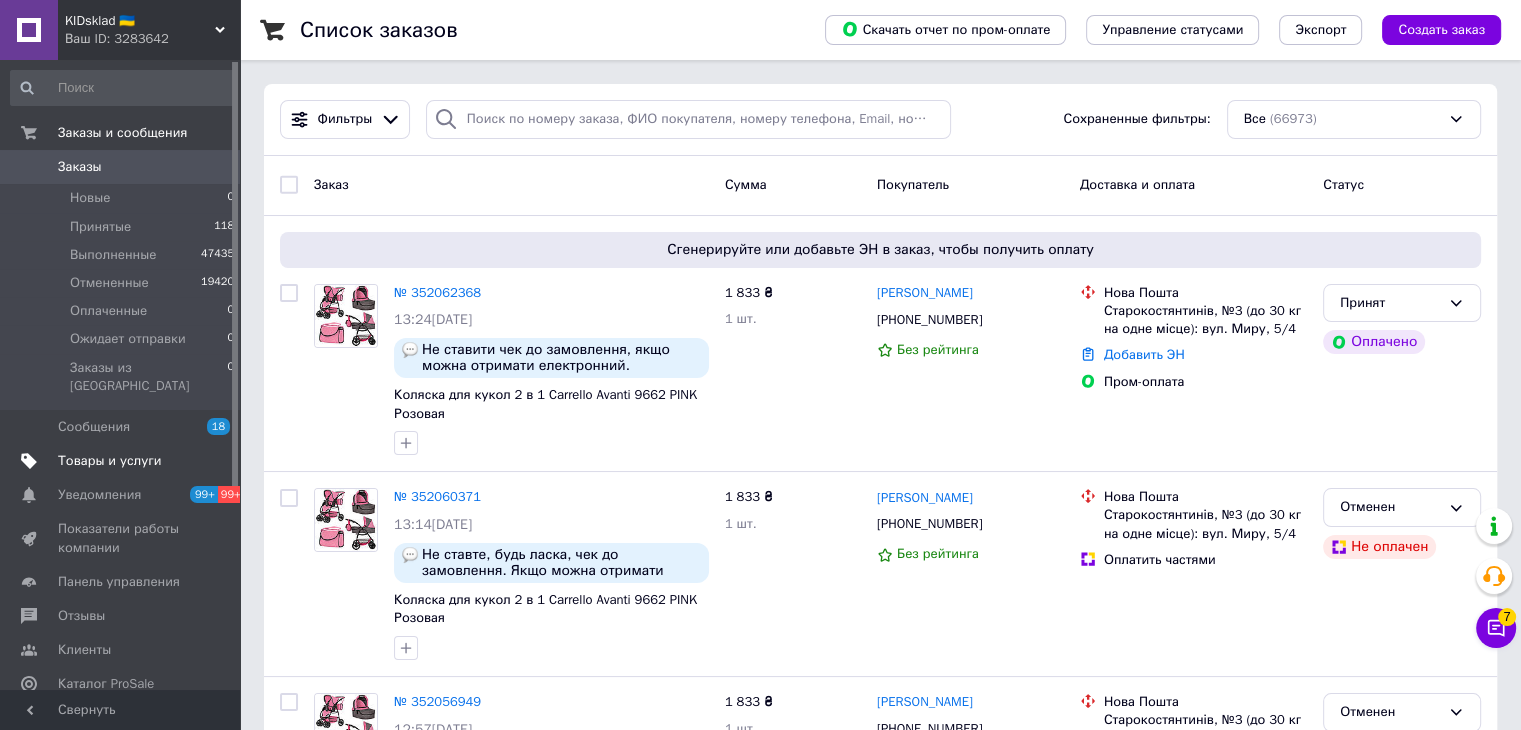 click on "Товары и услуги" at bounding box center (110, 461) 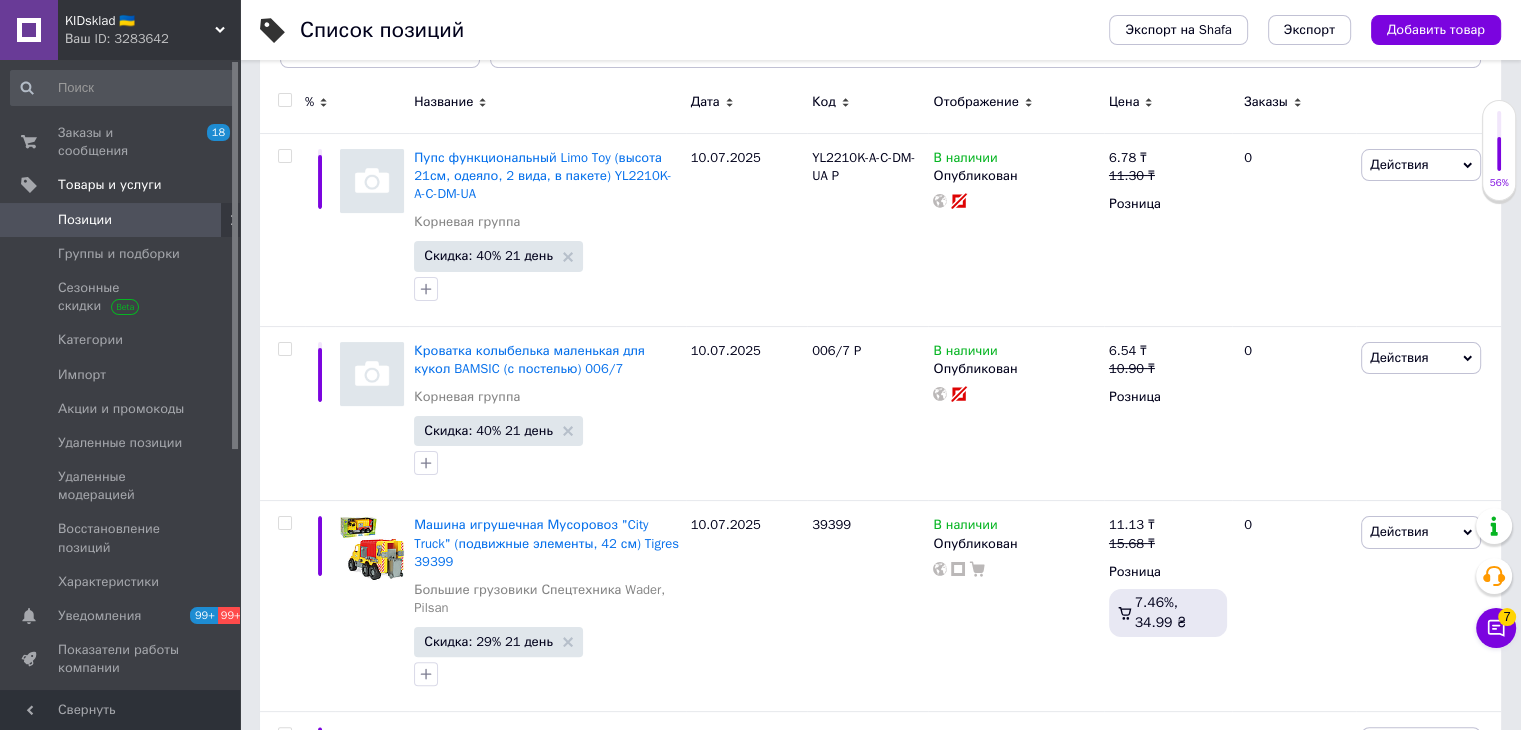 scroll, scrollTop: 300, scrollLeft: 0, axis: vertical 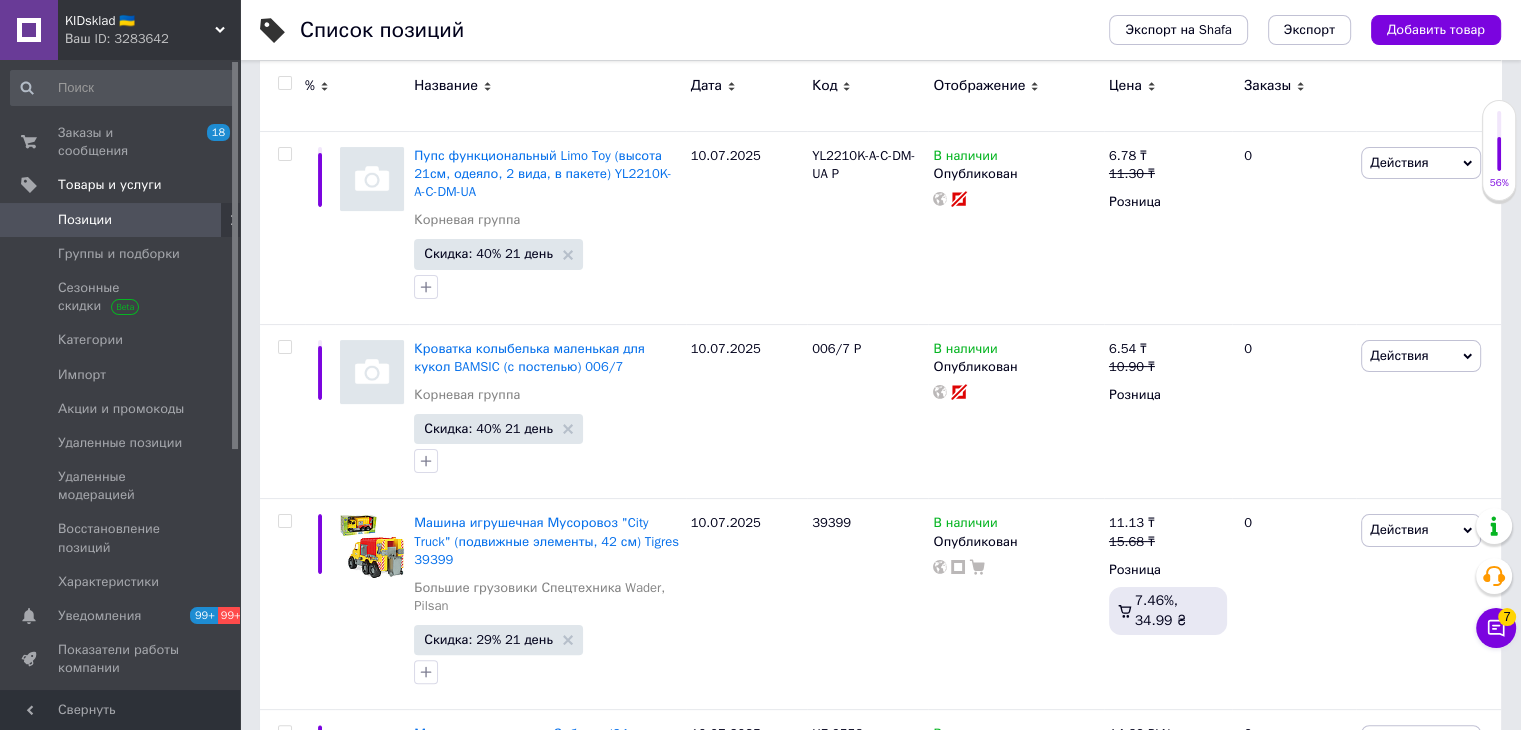 click on "Позиции" at bounding box center [121, 220] 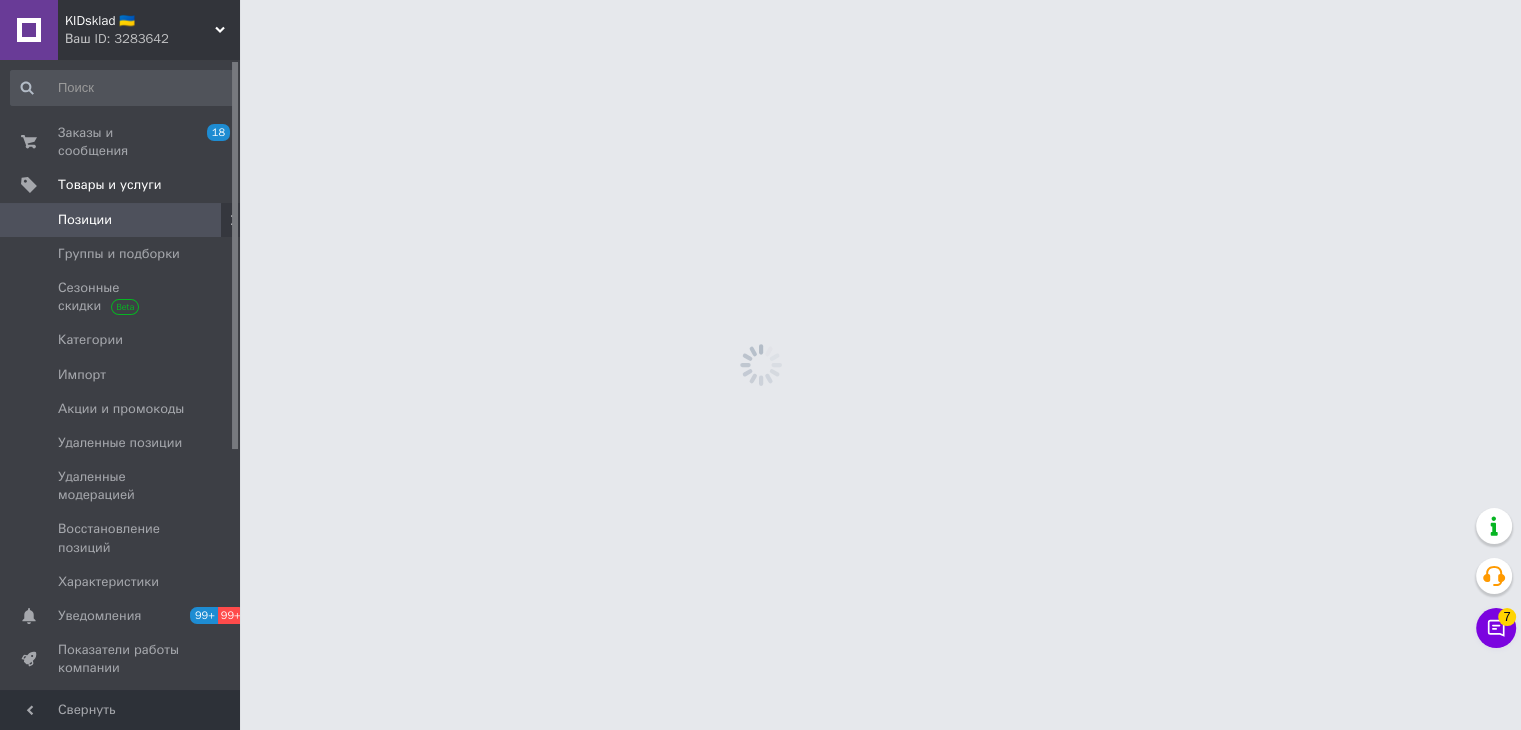 scroll, scrollTop: 0, scrollLeft: 0, axis: both 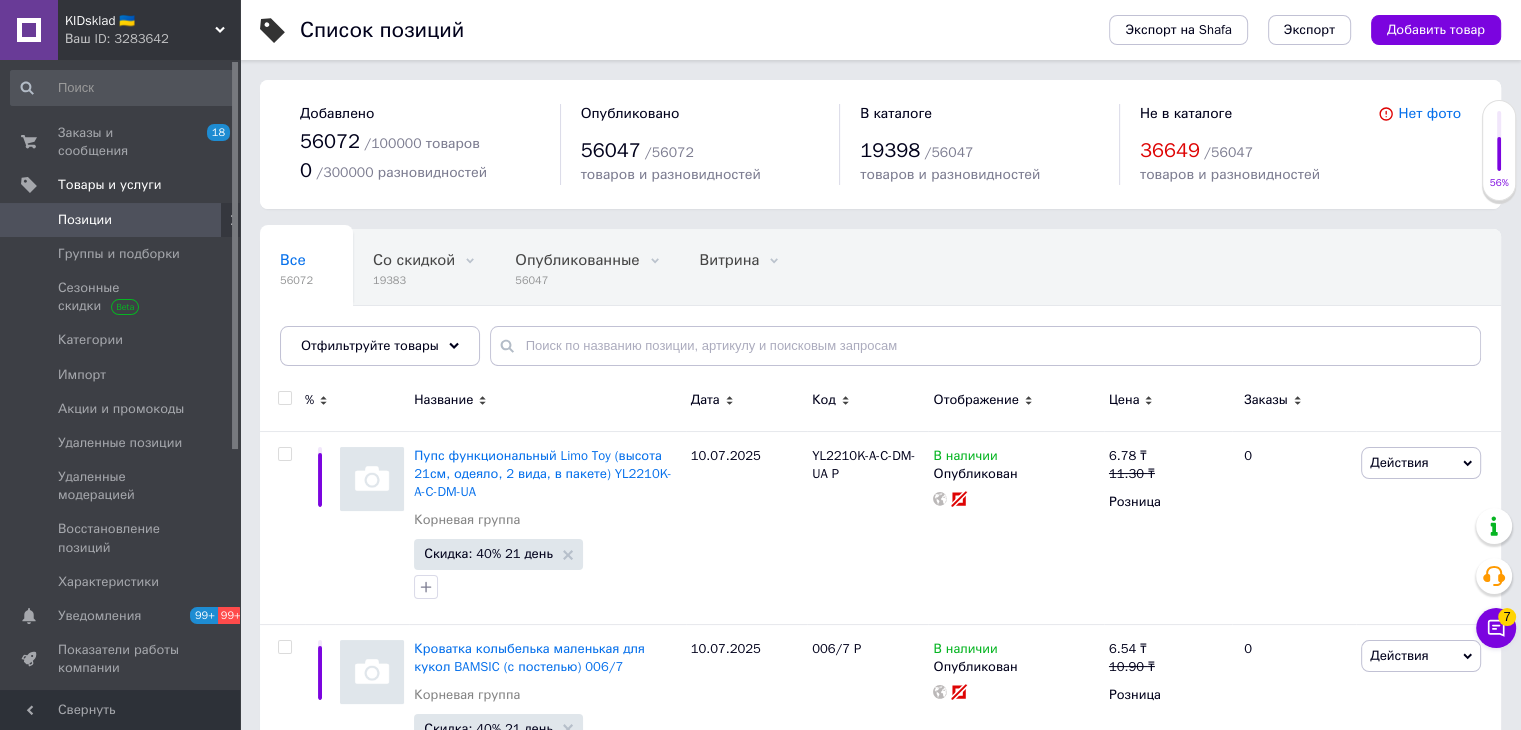 click on "Позиции" at bounding box center (85, 220) 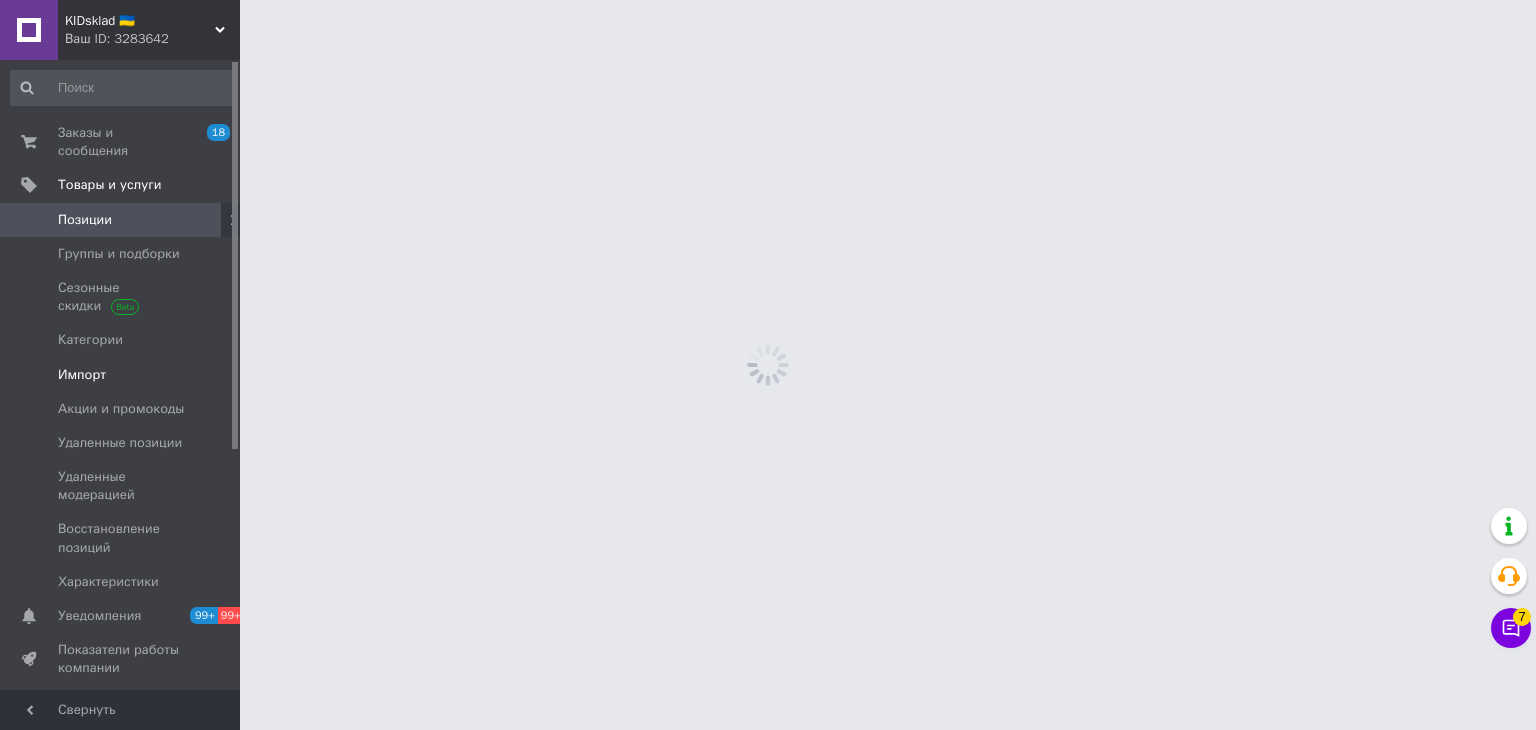 click on "Импорт" at bounding box center [82, 375] 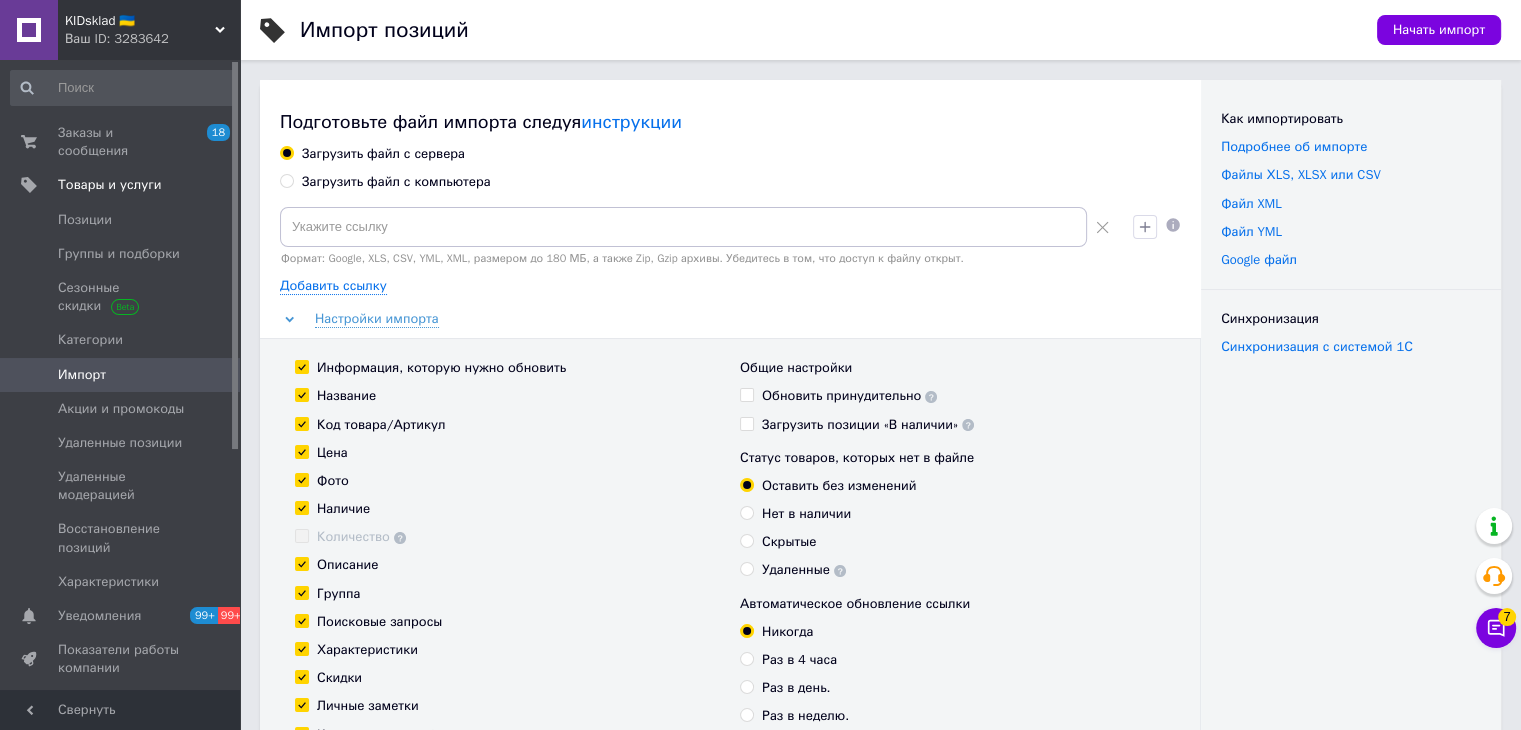 click on "Загрузить файл с компьютера" at bounding box center [396, 182] 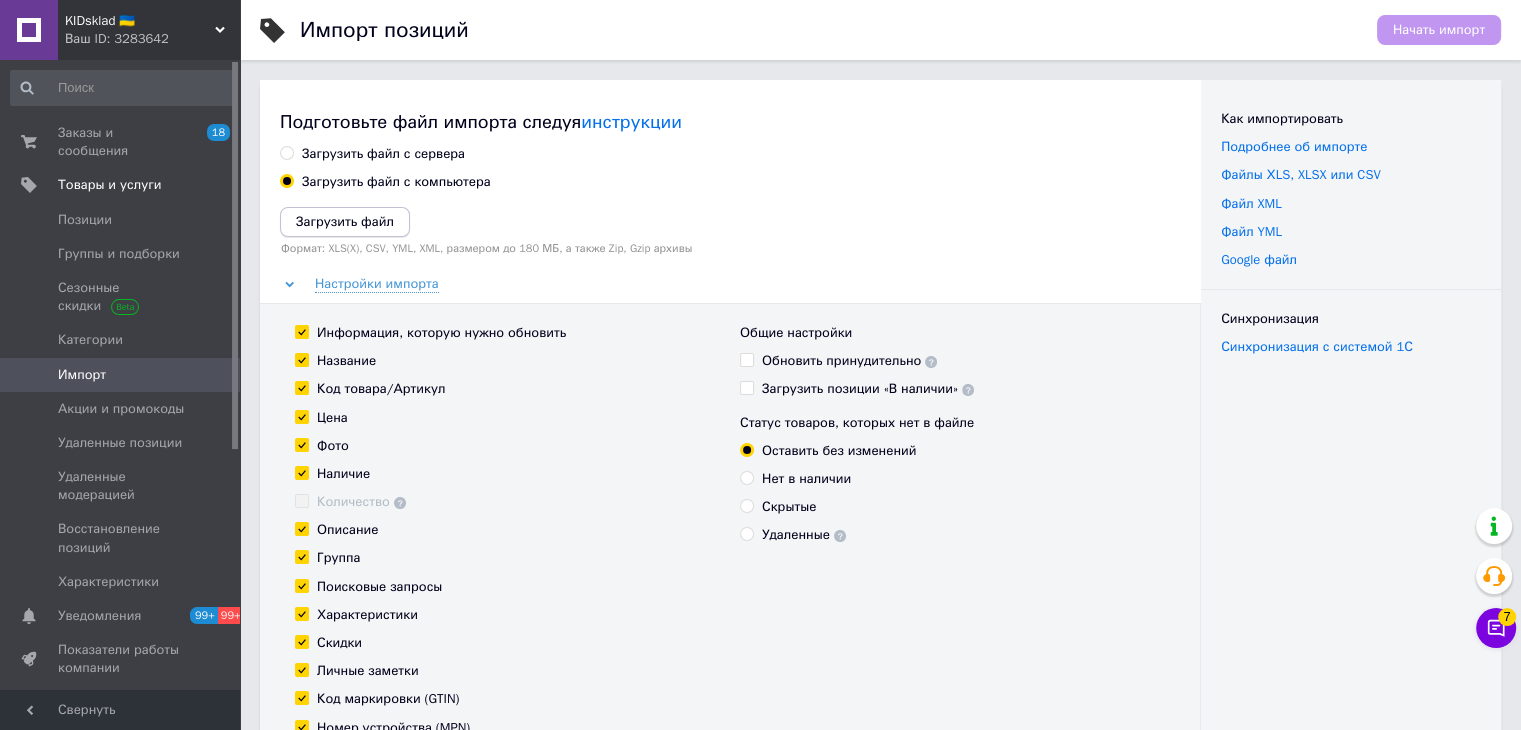click on "Загрузить файл" at bounding box center [345, 221] 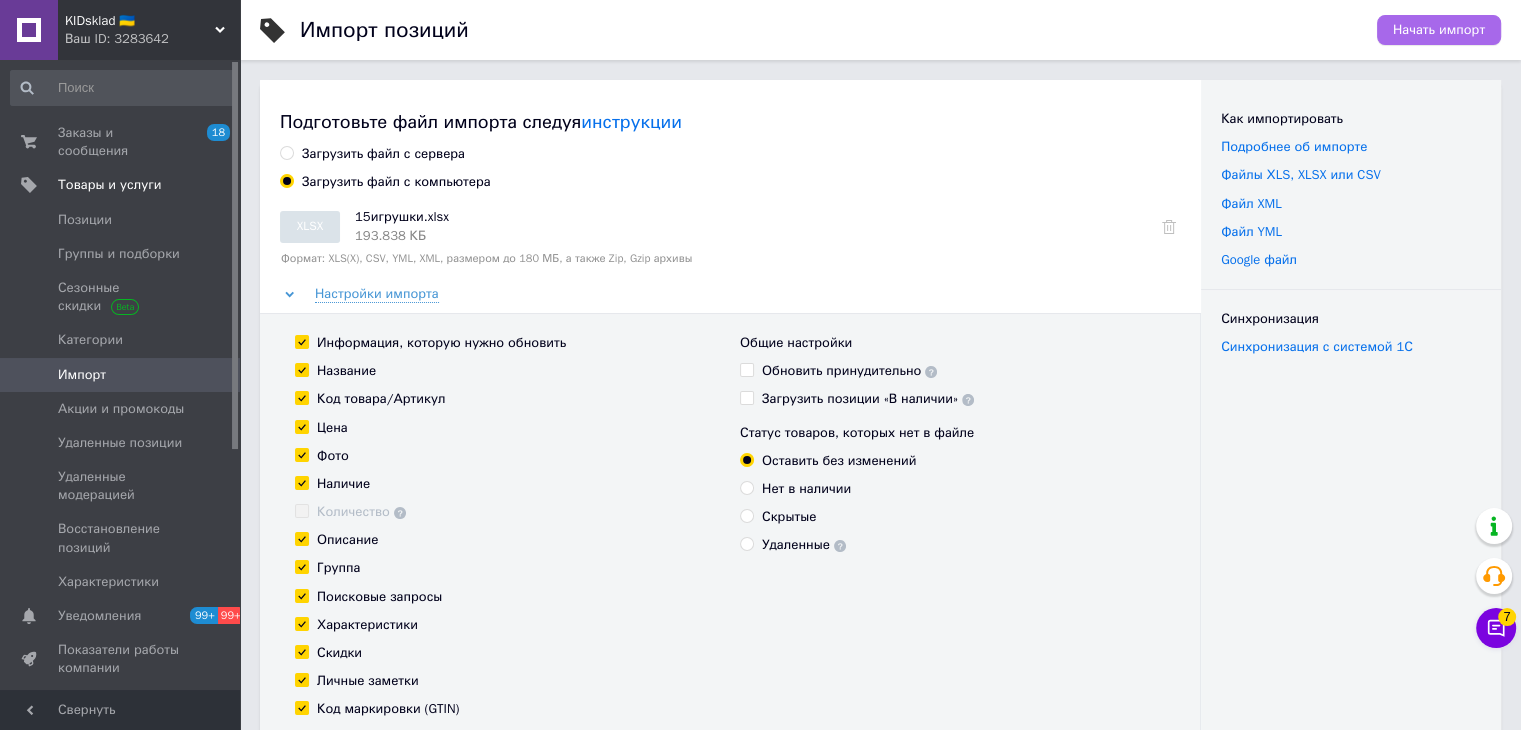 click on "Начать импорт" at bounding box center (1439, 30) 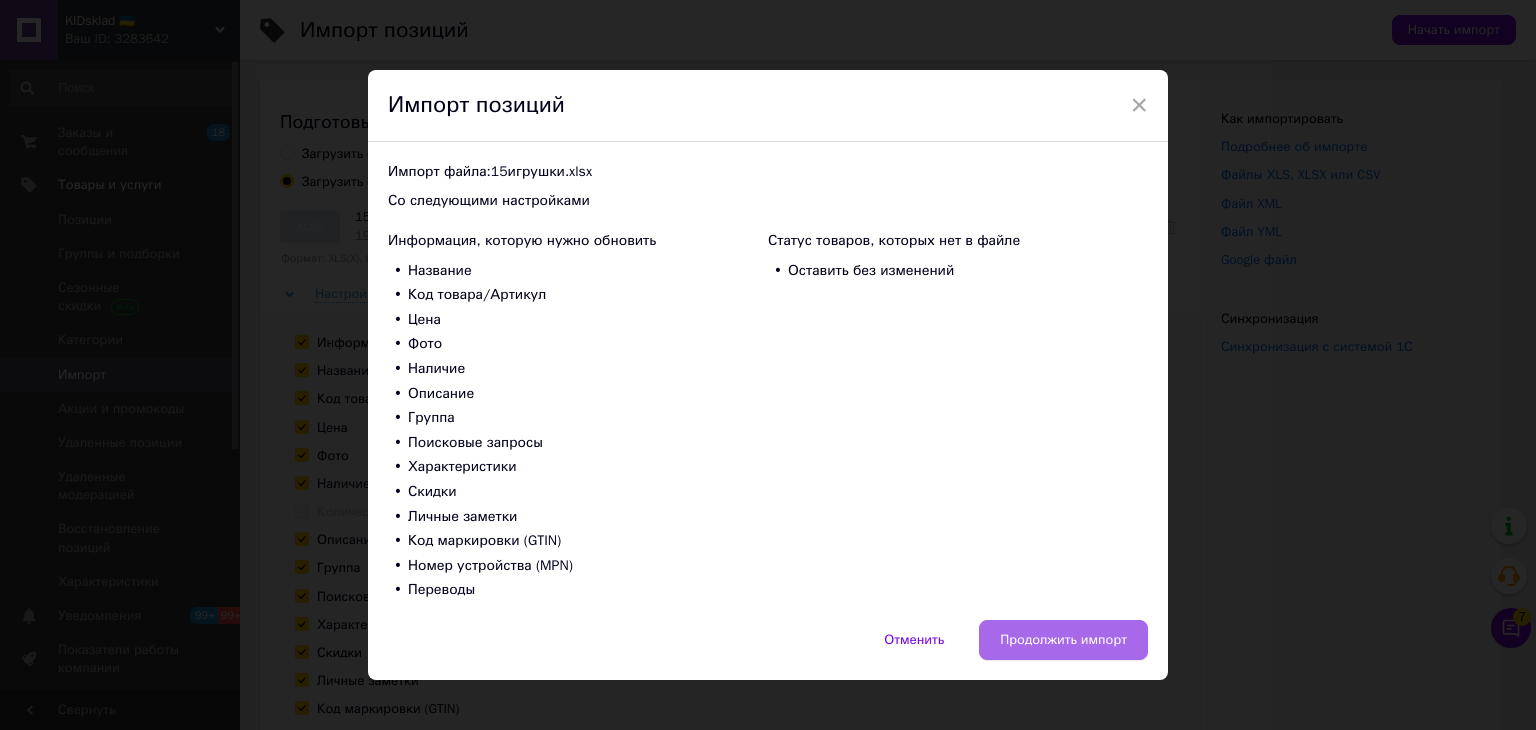 click on "Продолжить импорт" at bounding box center [1063, 640] 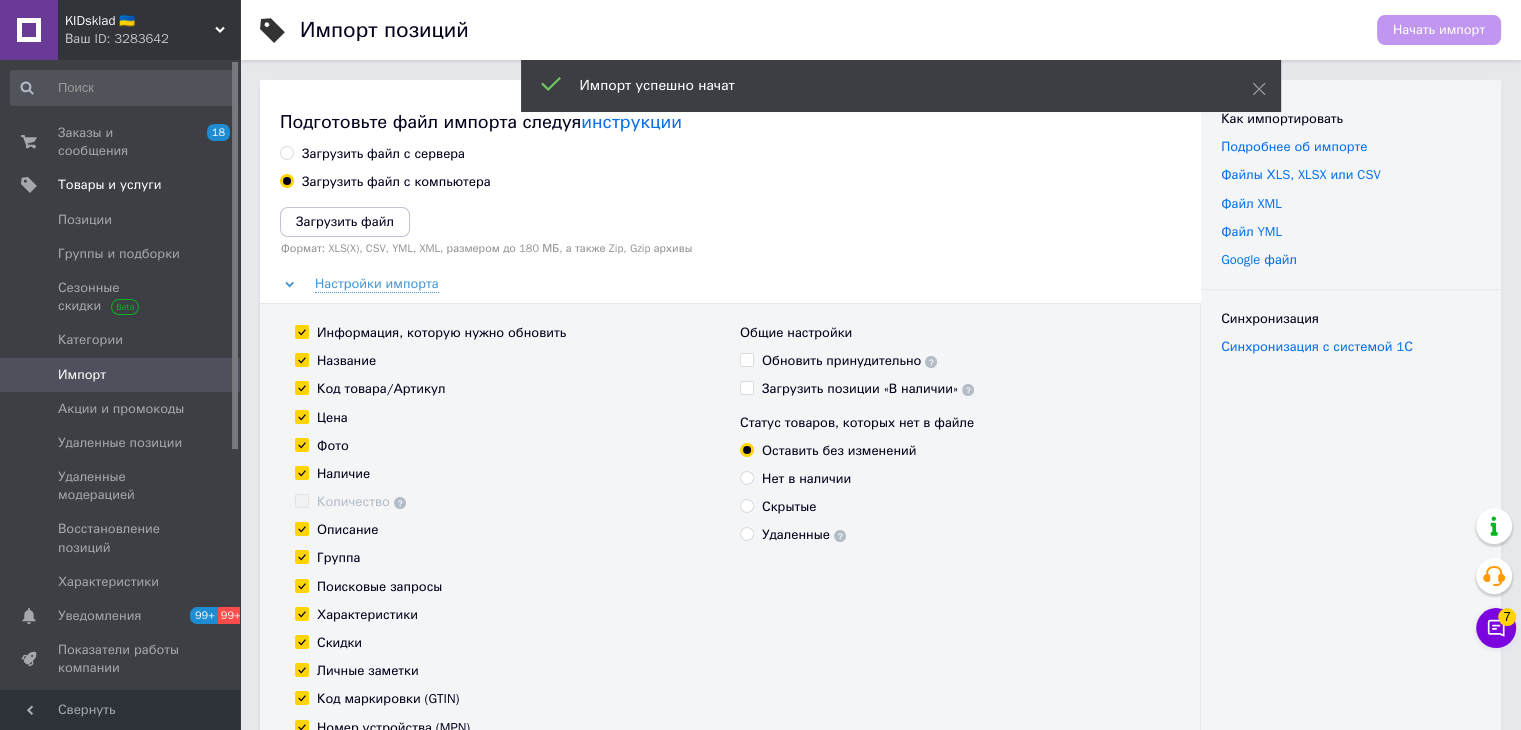 click on "Ваш ID: 3283642" at bounding box center (152, 39) 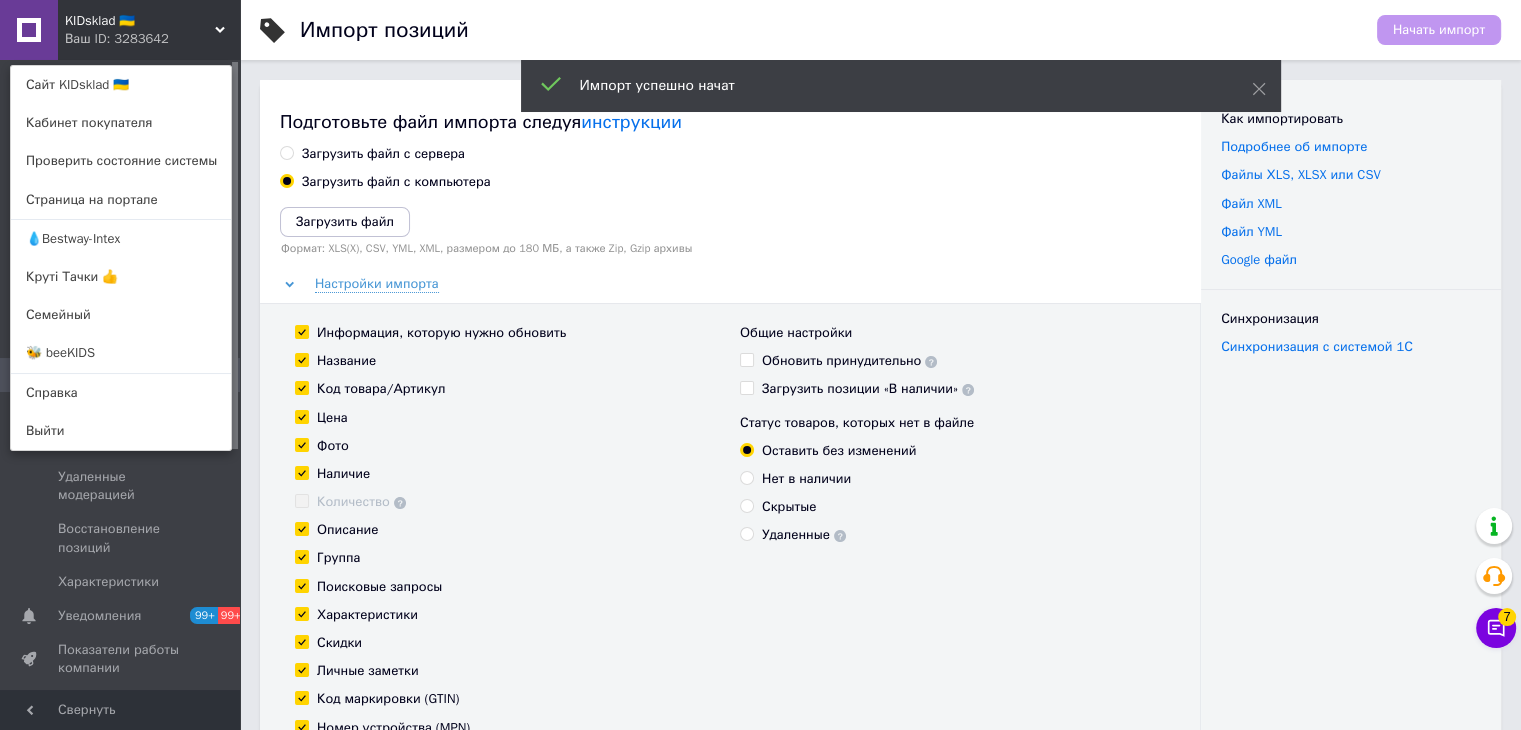 click on "Круті Тачки 👍" at bounding box center (121, 277) 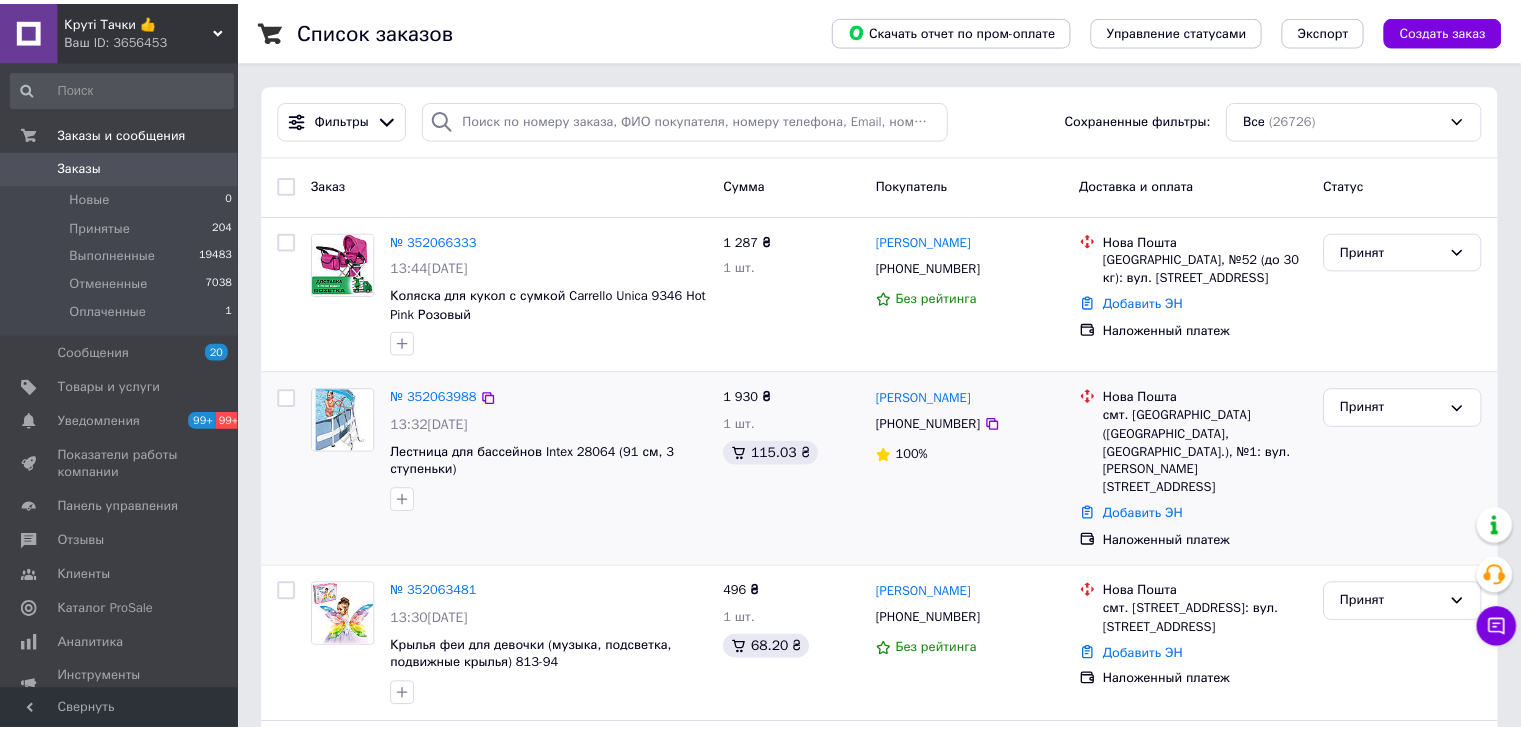 scroll, scrollTop: 0, scrollLeft: 0, axis: both 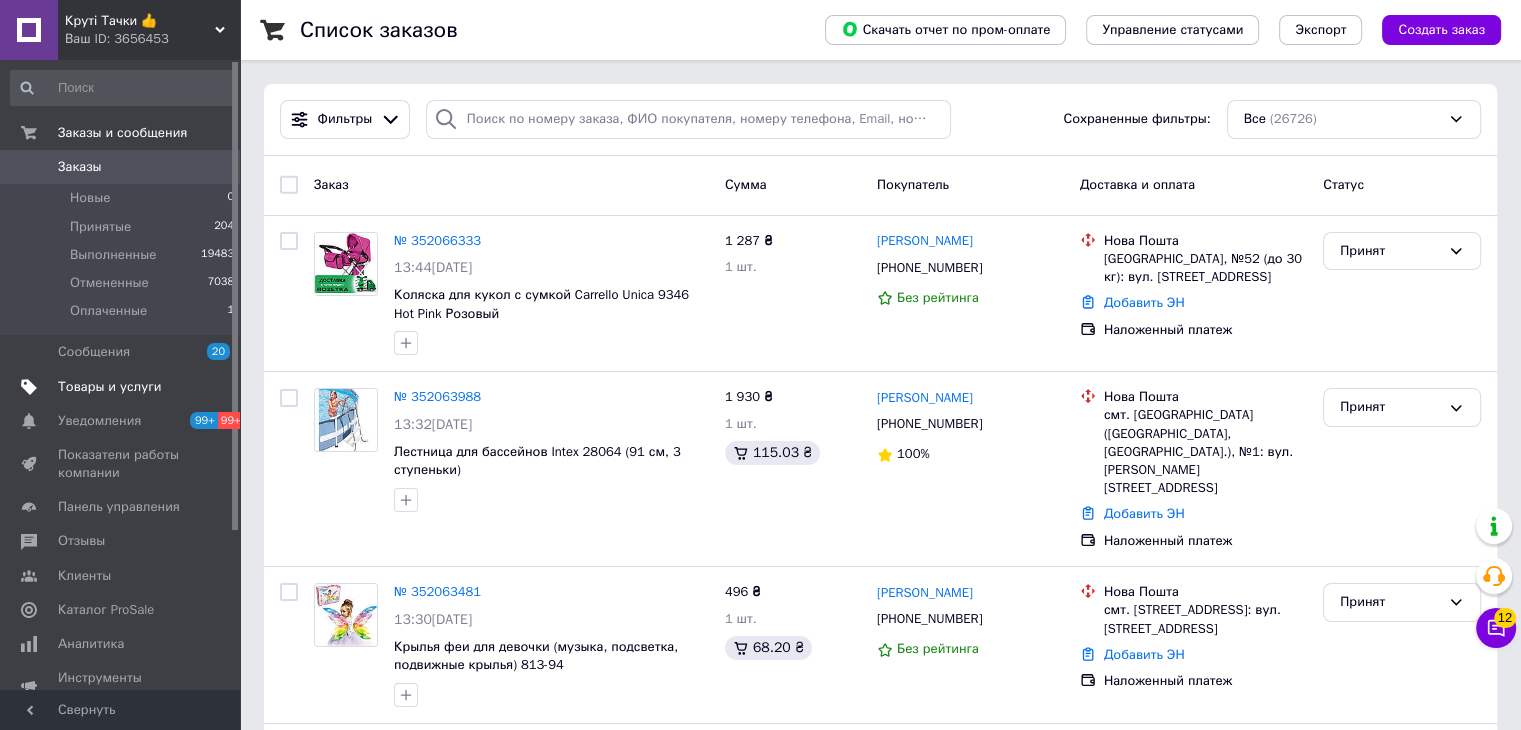 click on "Товары и услуги" at bounding box center [110, 387] 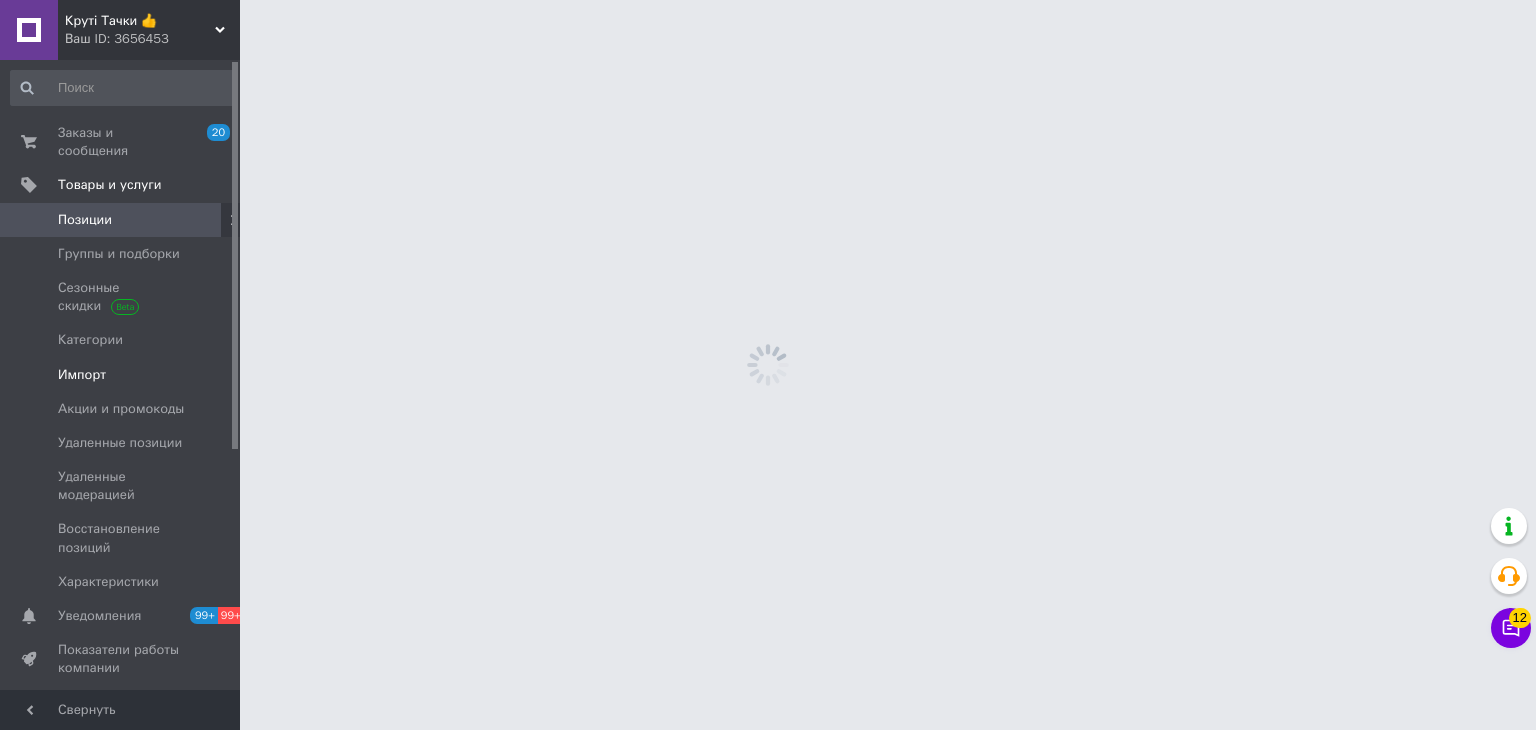 click on "Импорт" at bounding box center [82, 375] 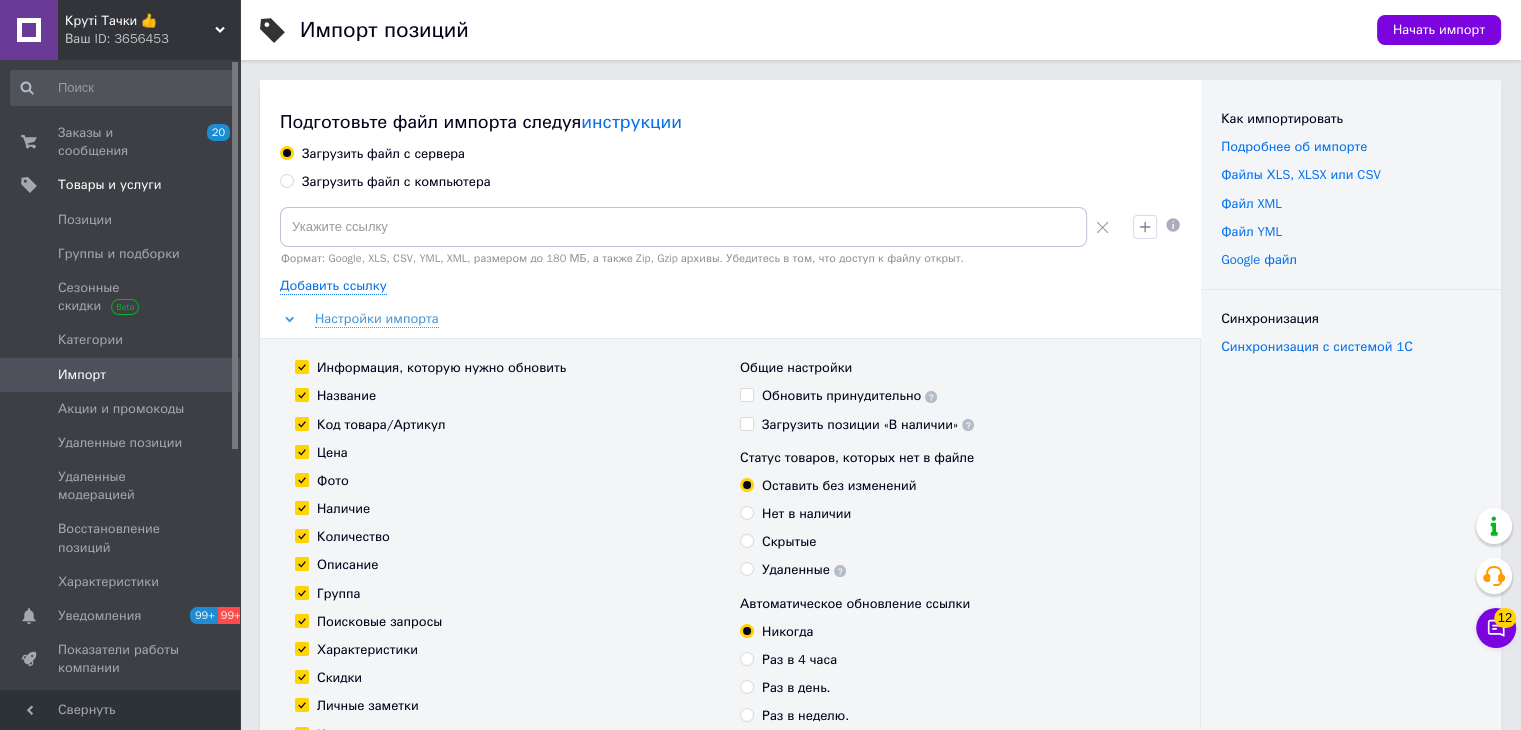 click on "Загрузить файл с компьютера" at bounding box center (396, 182) 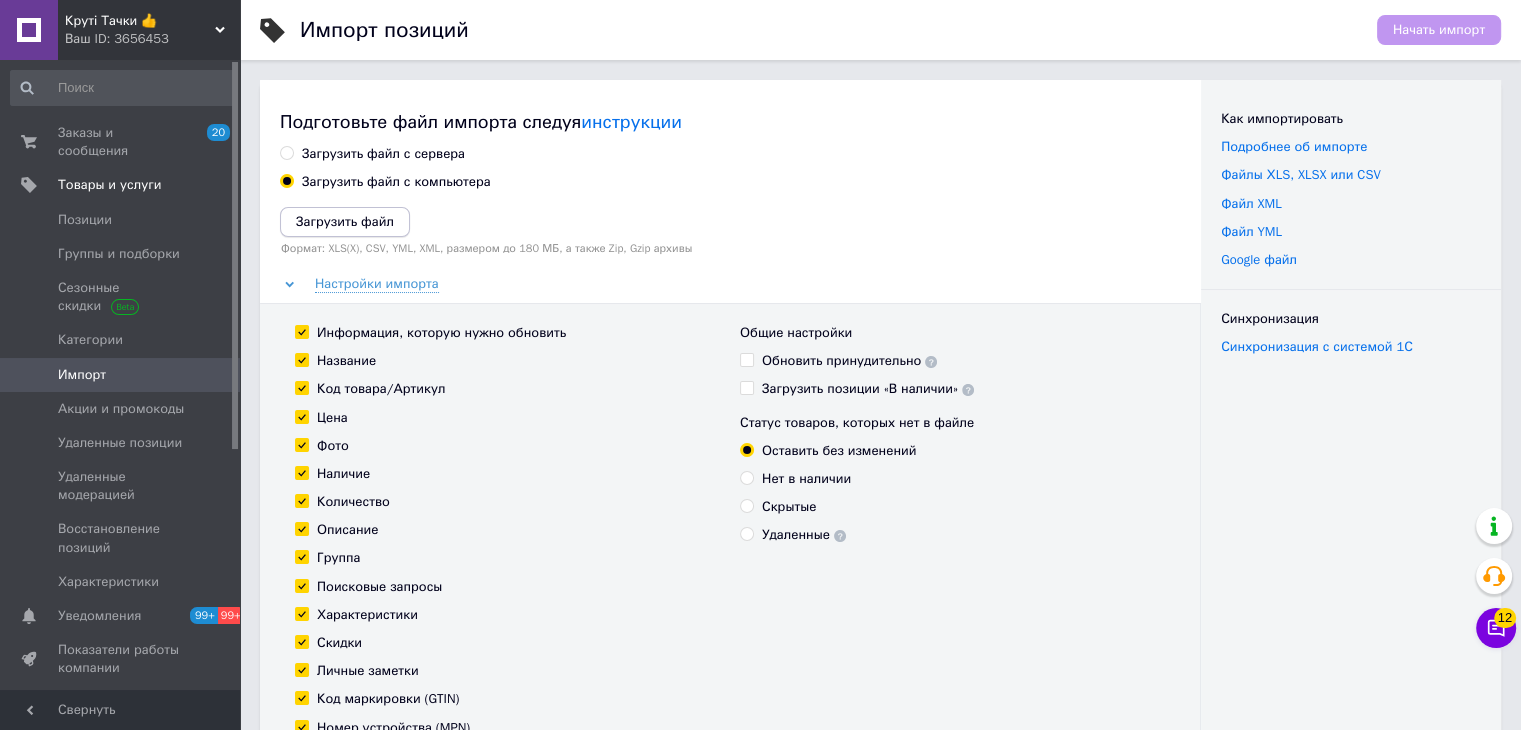 click on "Загрузить файл" at bounding box center (345, 222) 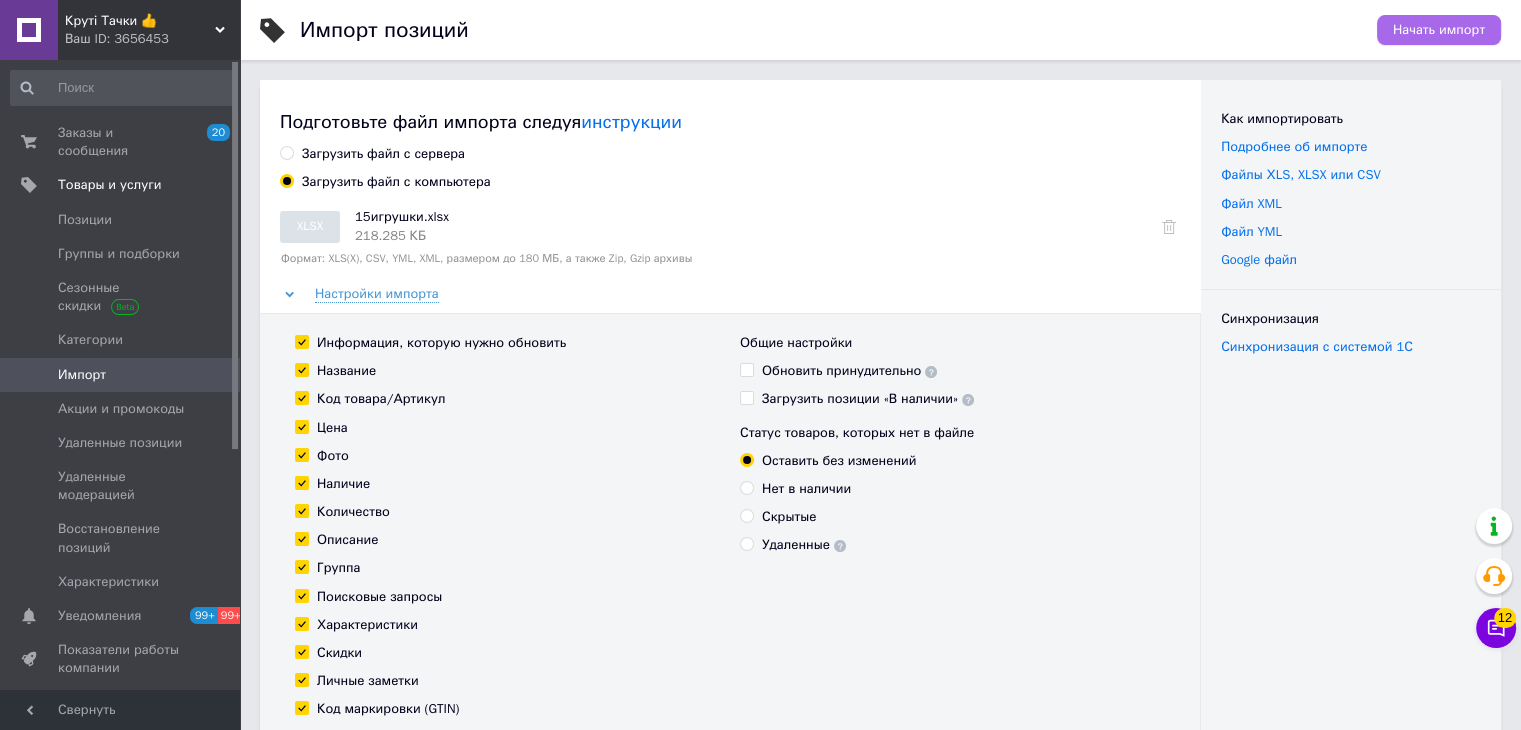 click on "Начать импорт" at bounding box center [1439, 30] 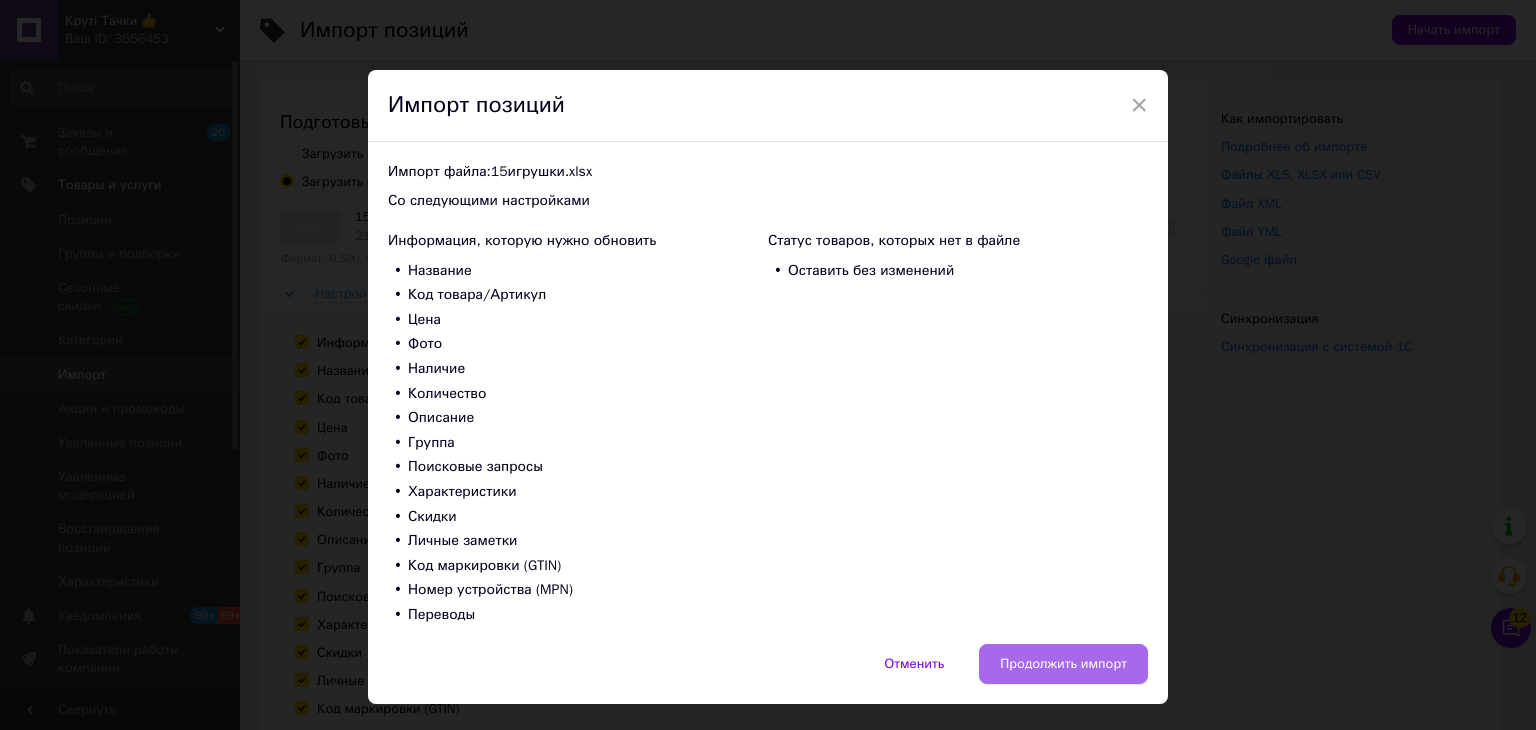 click on "Продолжить импорт" at bounding box center [1063, 664] 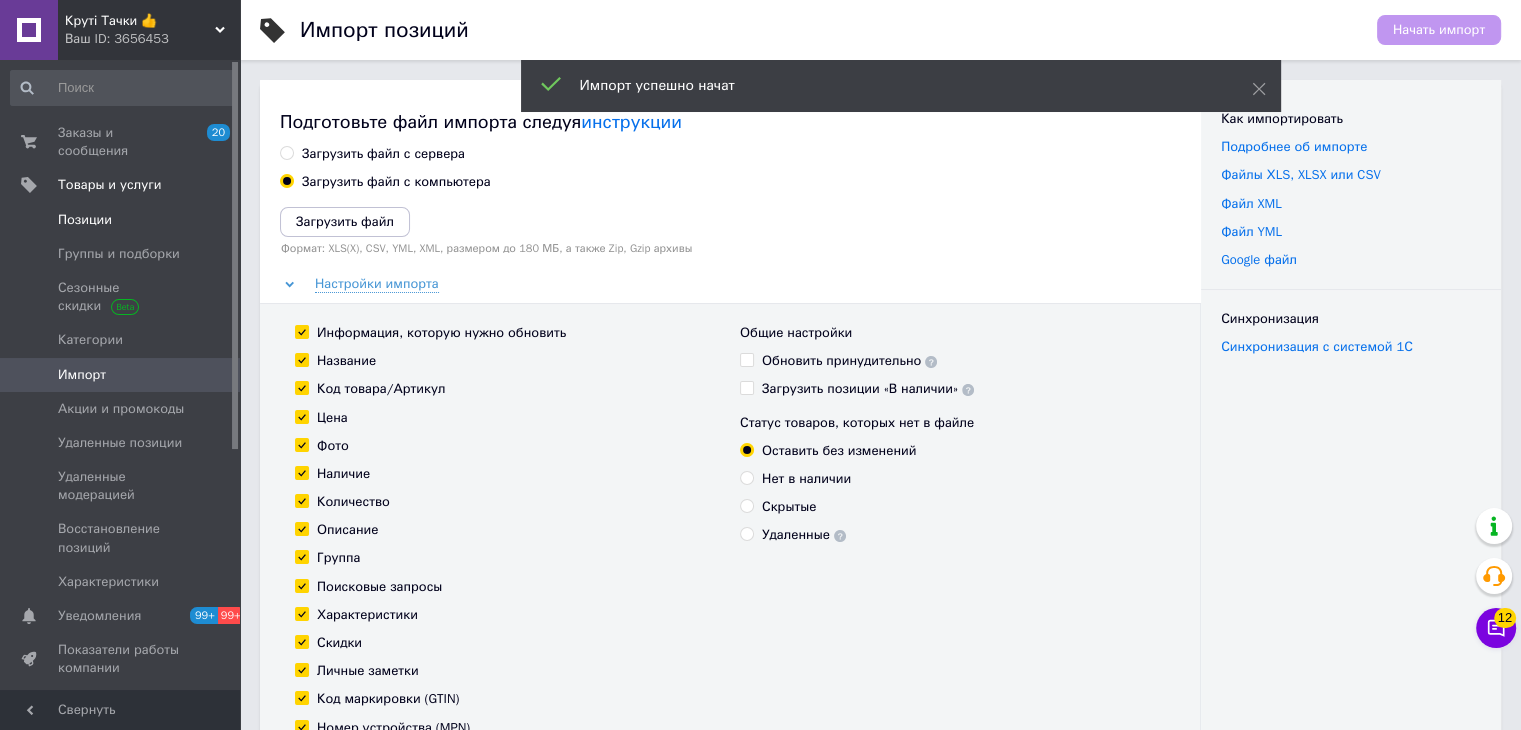 click on "Позиции" at bounding box center [85, 220] 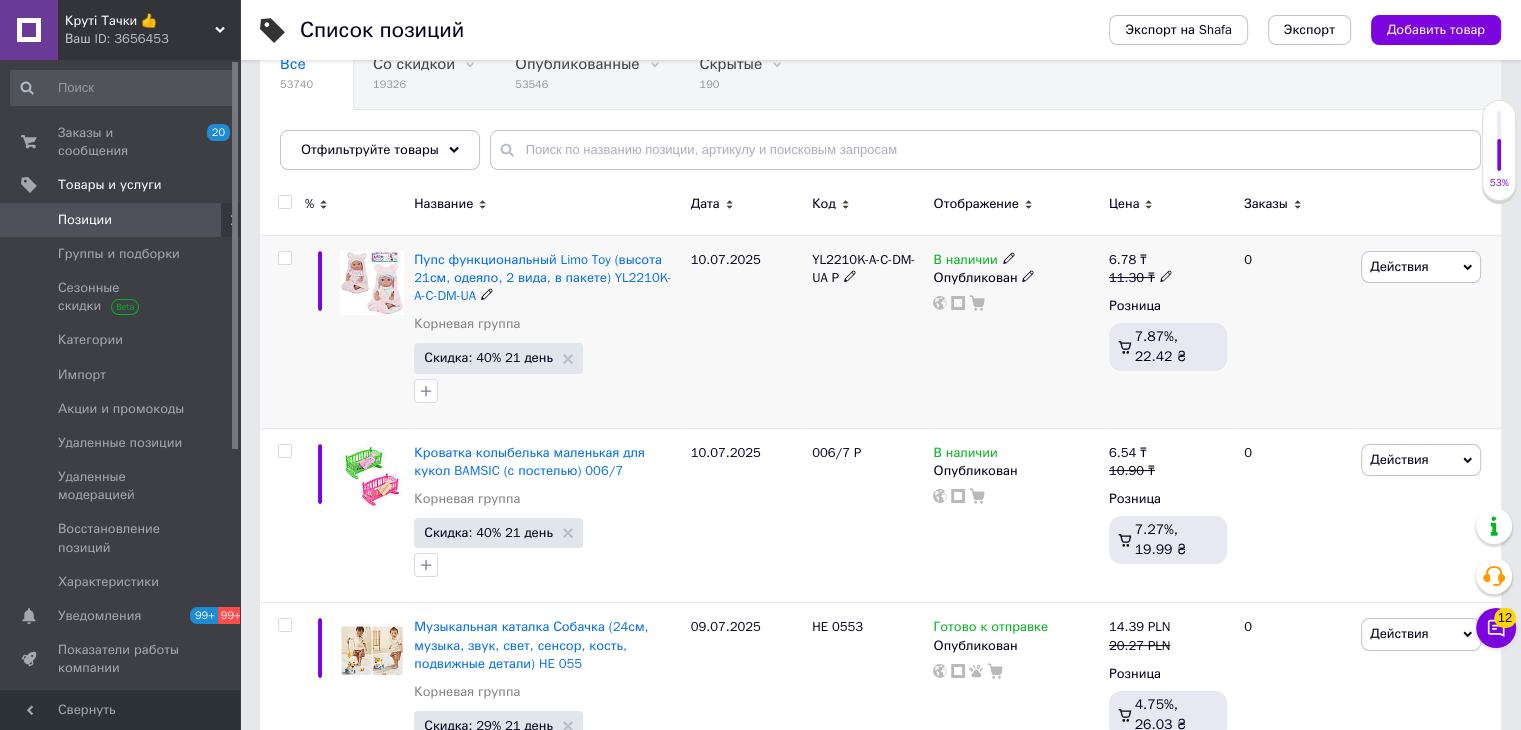 scroll, scrollTop: 200, scrollLeft: 0, axis: vertical 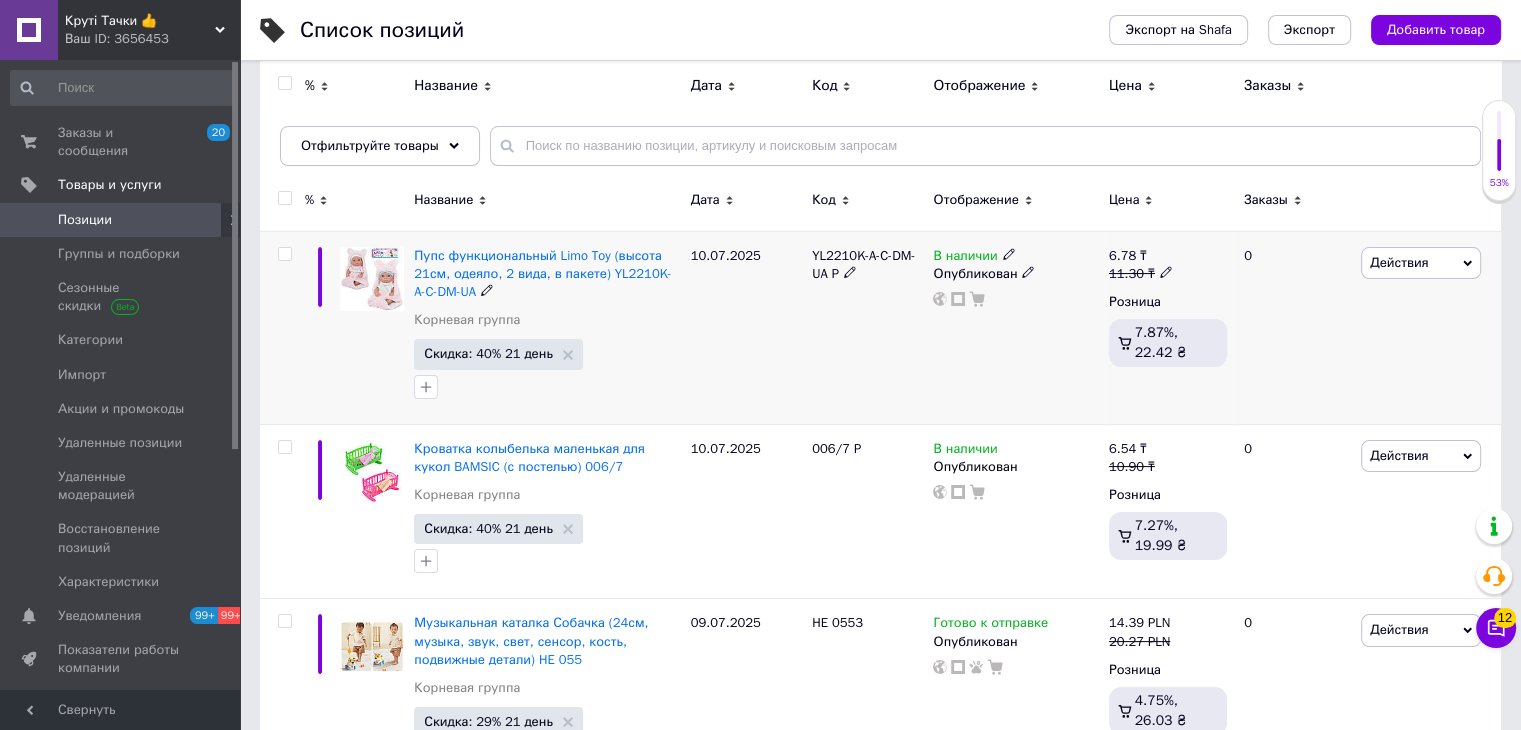 click on "Действия" at bounding box center (1399, 262) 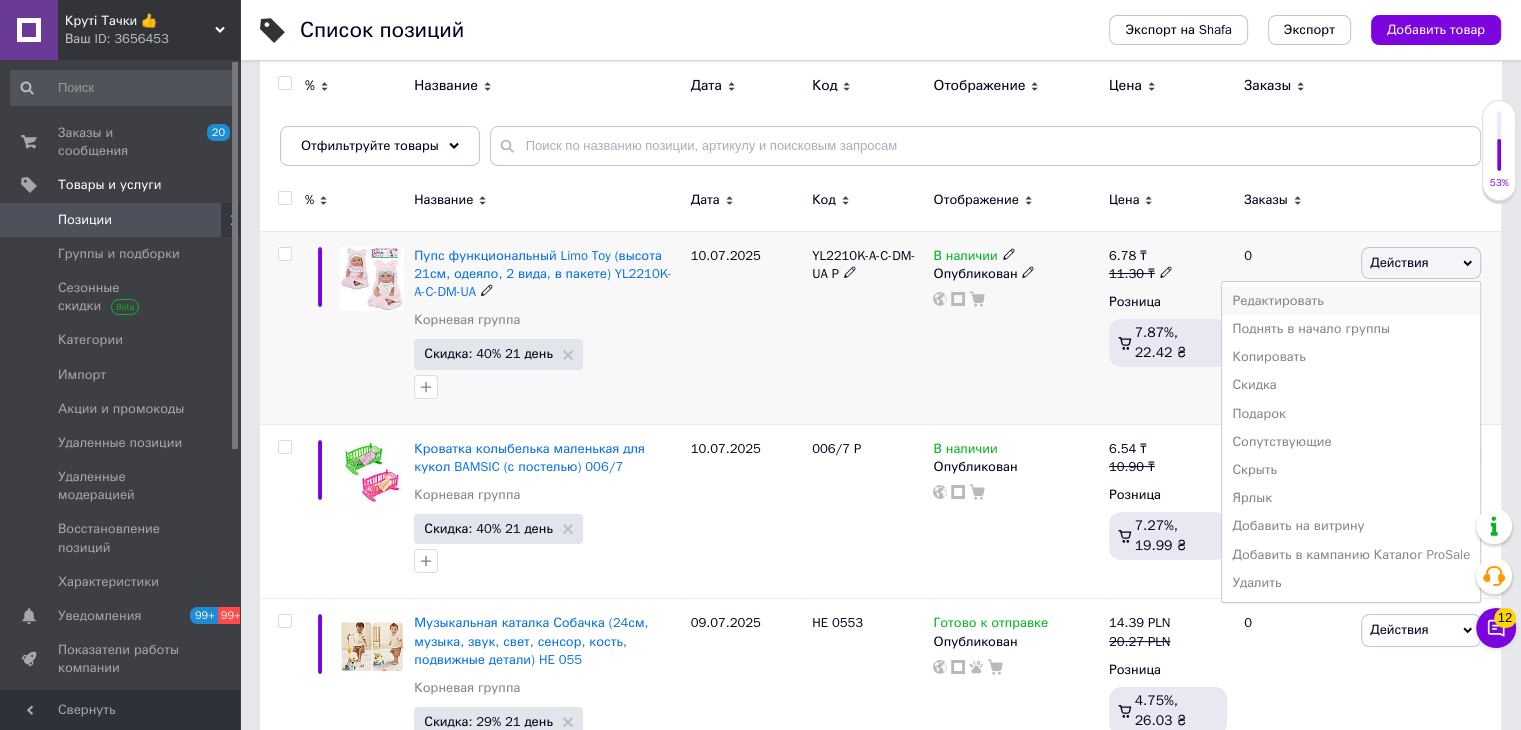 click on "Редактировать" at bounding box center [1351, 301] 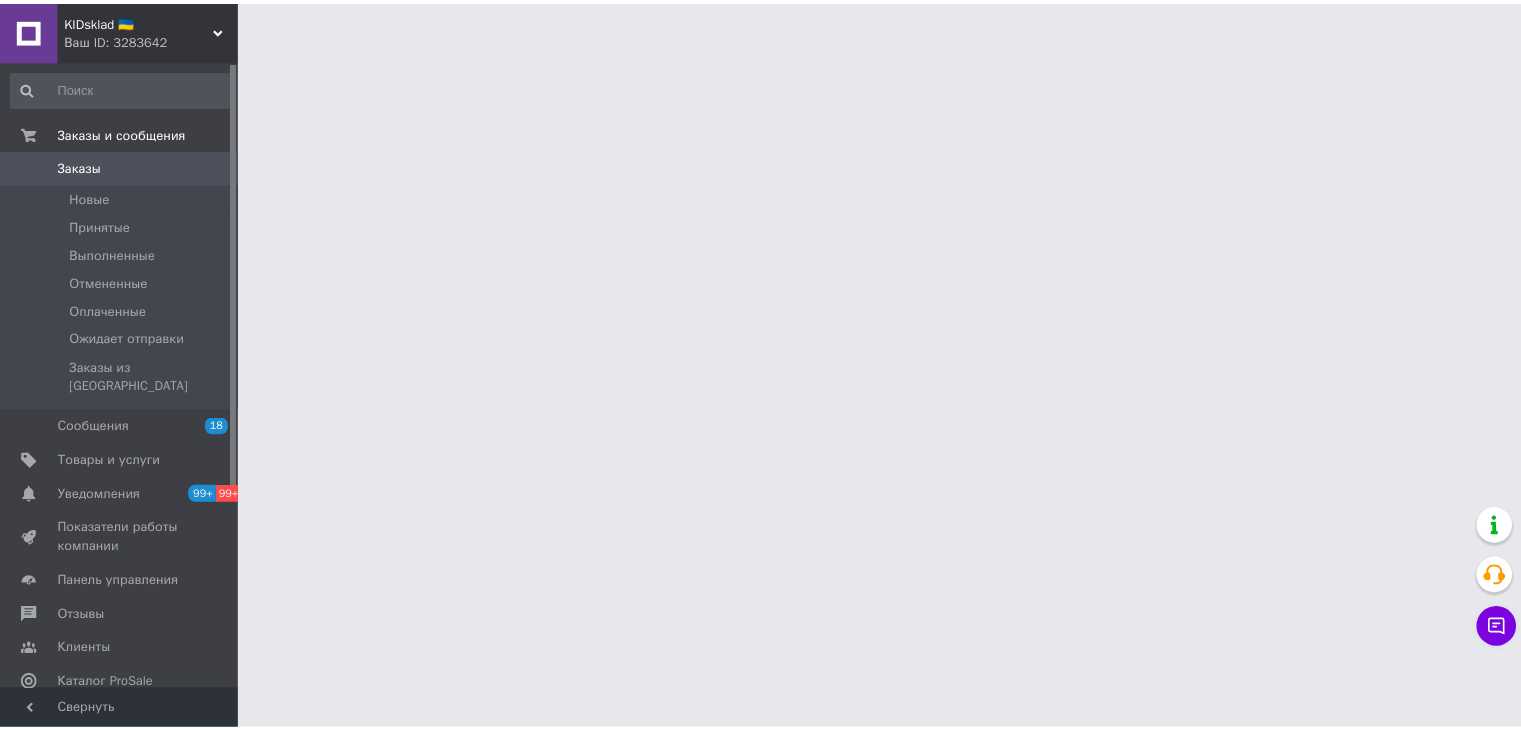 scroll, scrollTop: 0, scrollLeft: 0, axis: both 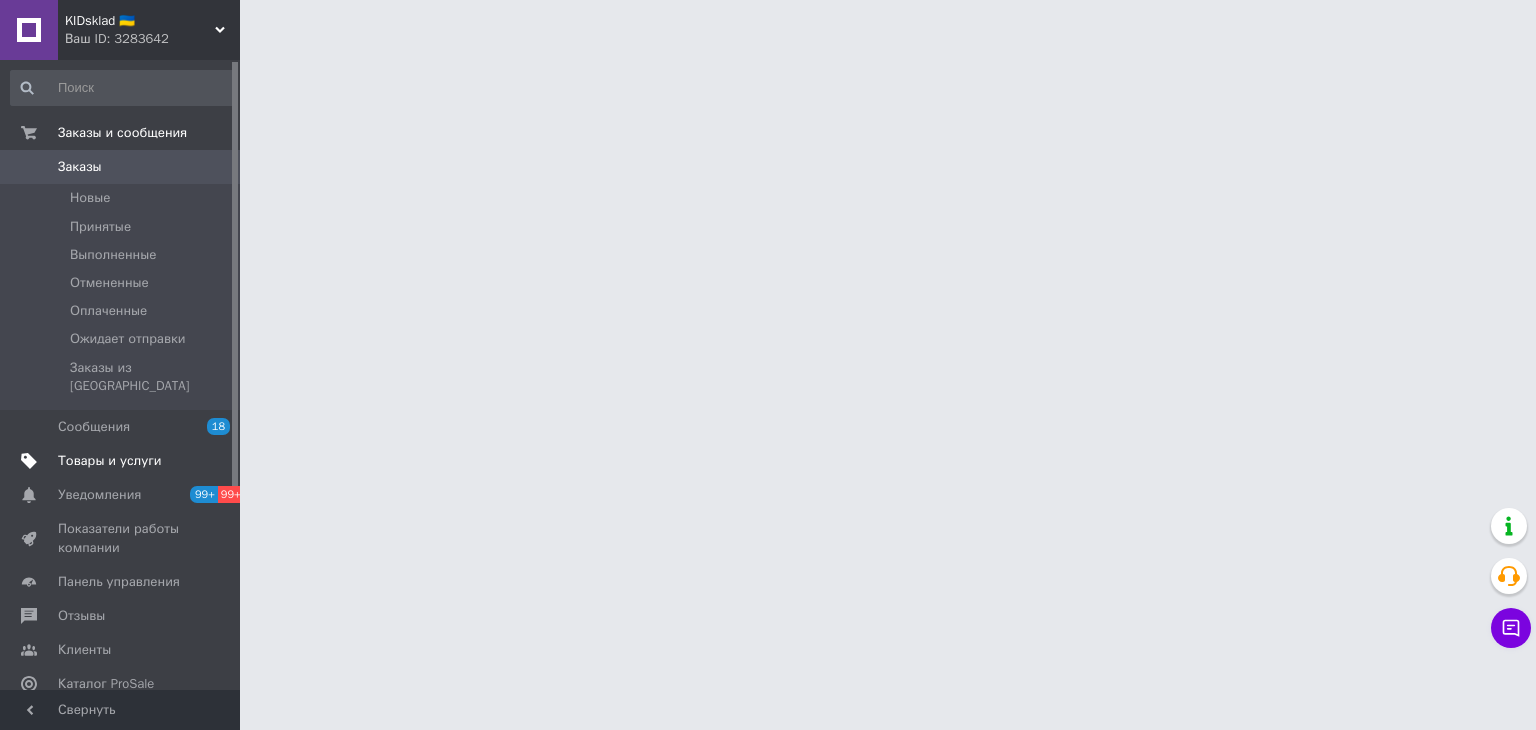 click on "Товары и услуги" at bounding box center [110, 461] 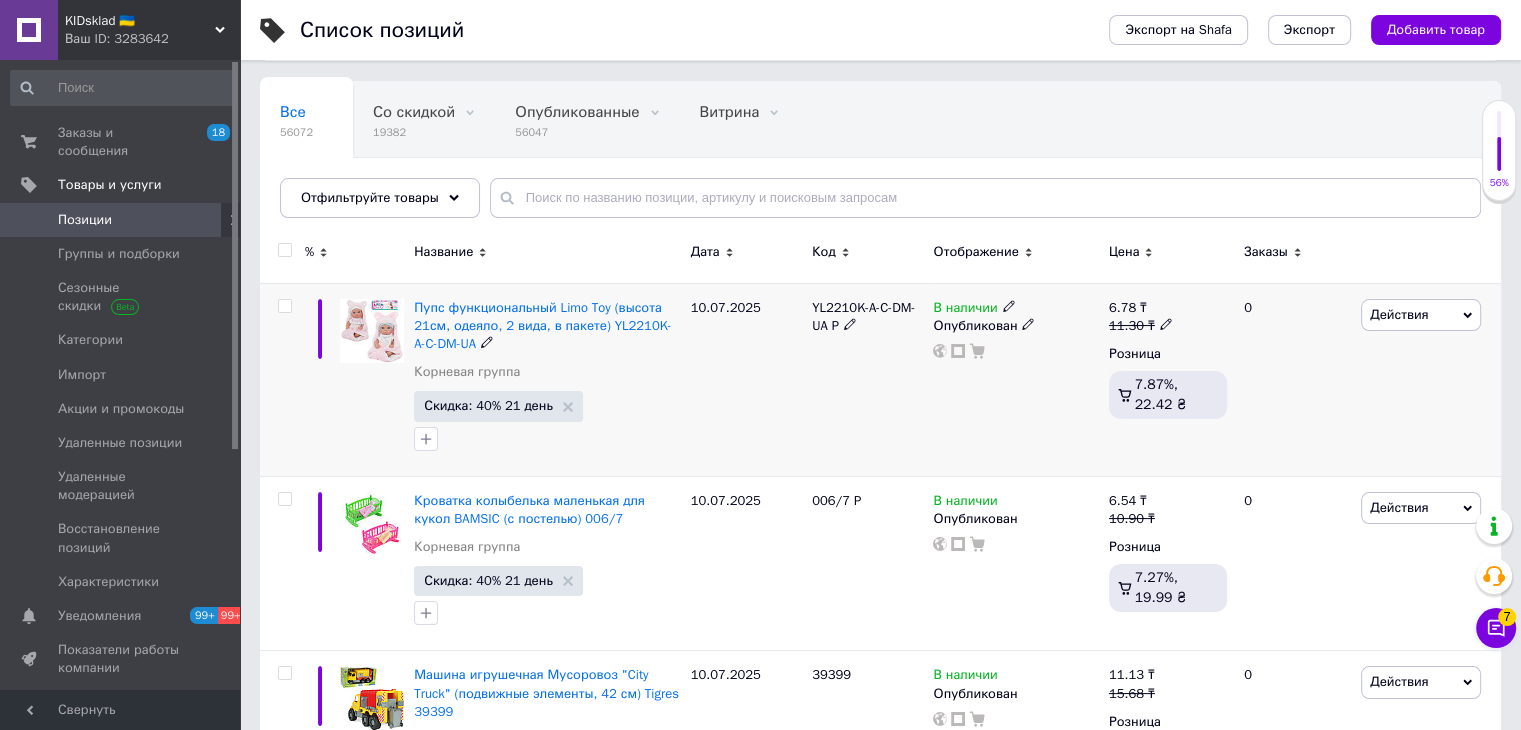 scroll, scrollTop: 200, scrollLeft: 0, axis: vertical 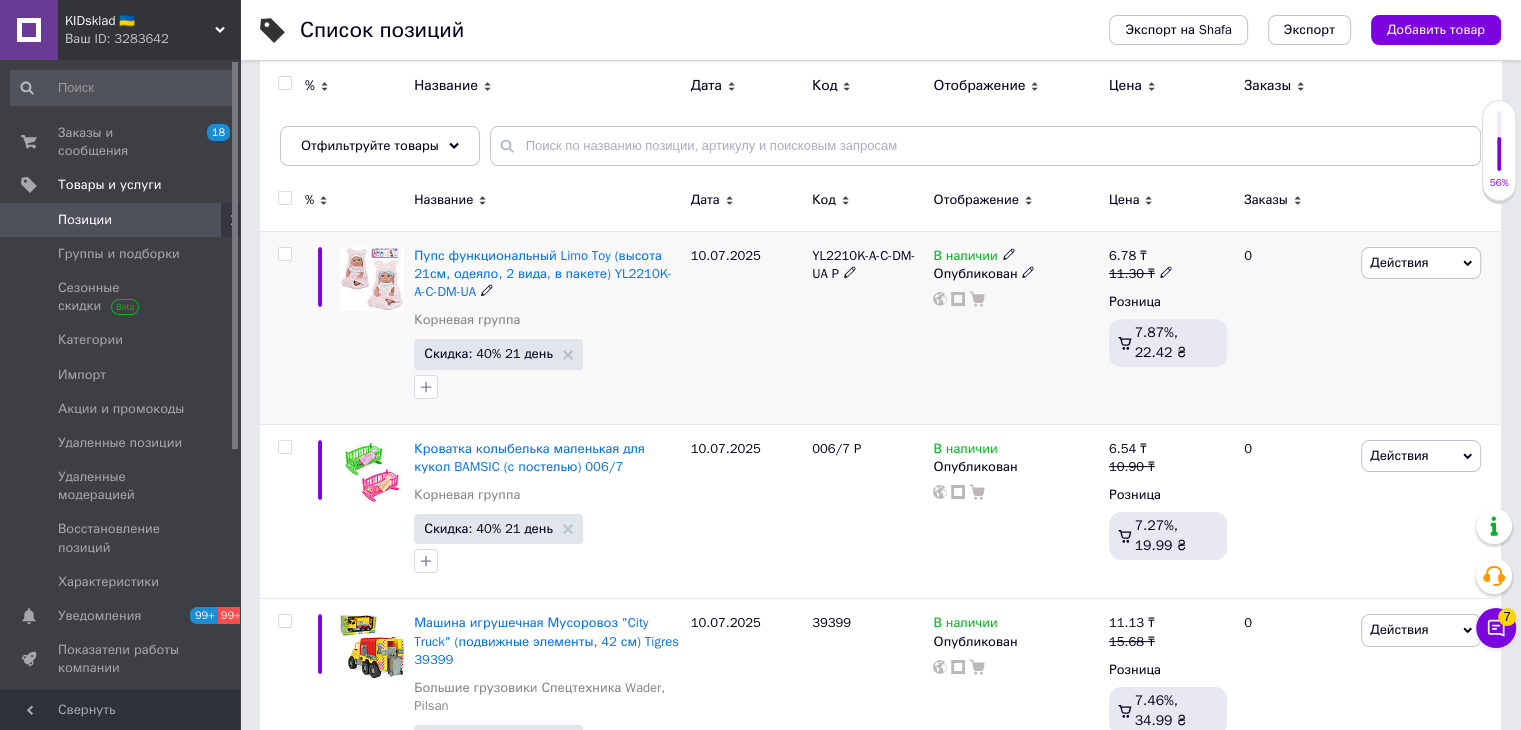 click at bounding box center [284, 254] 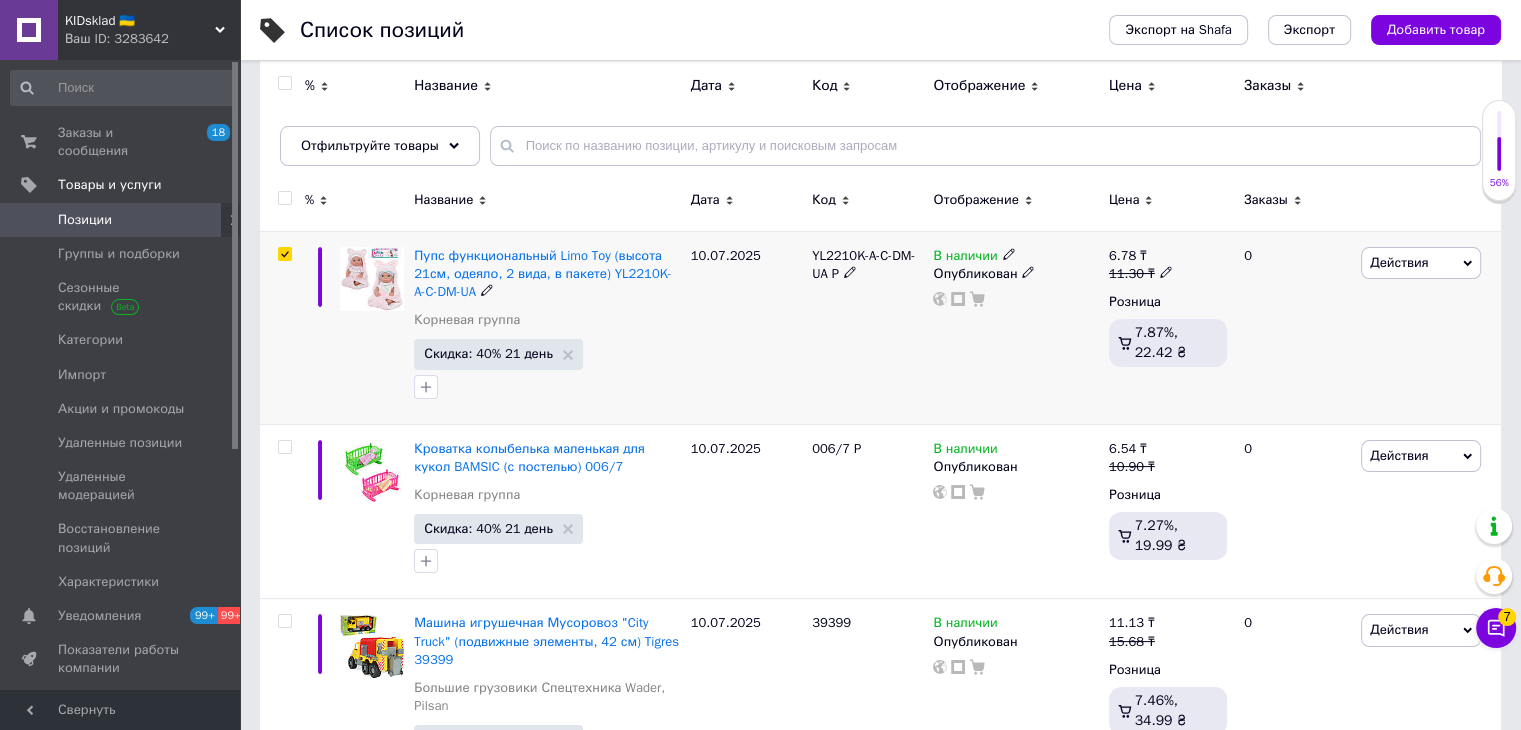 checkbox on "true" 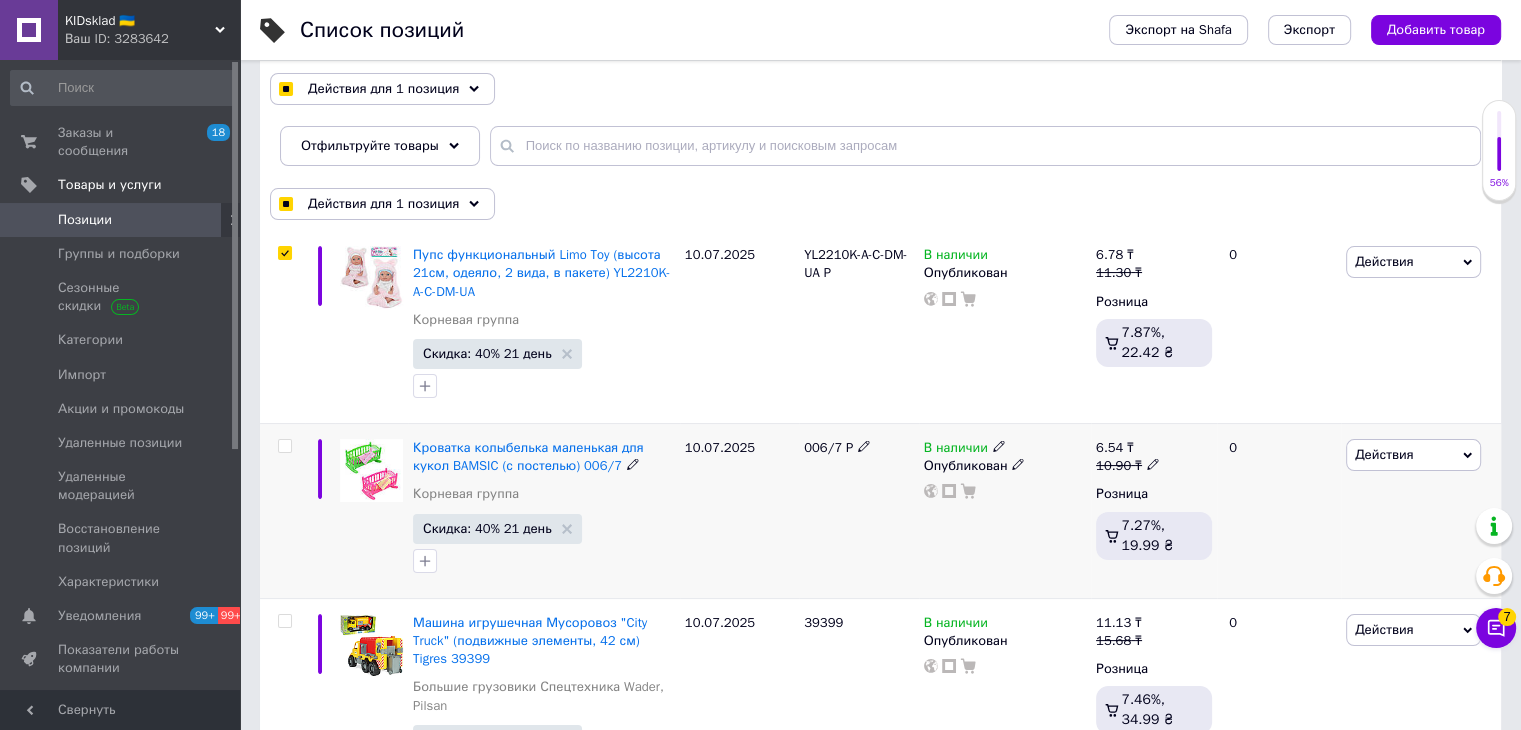 click at bounding box center (284, 446) 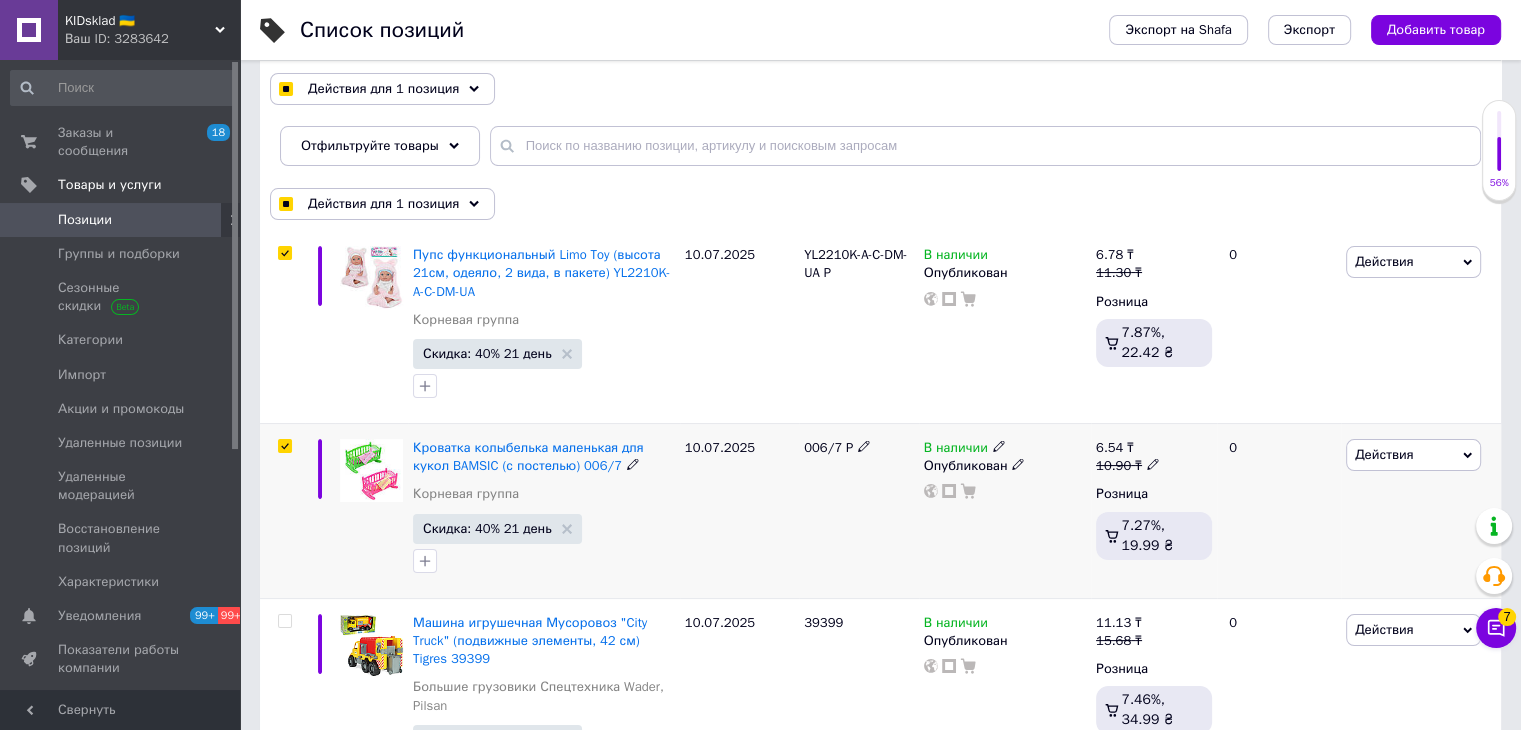 checkbox on "true" 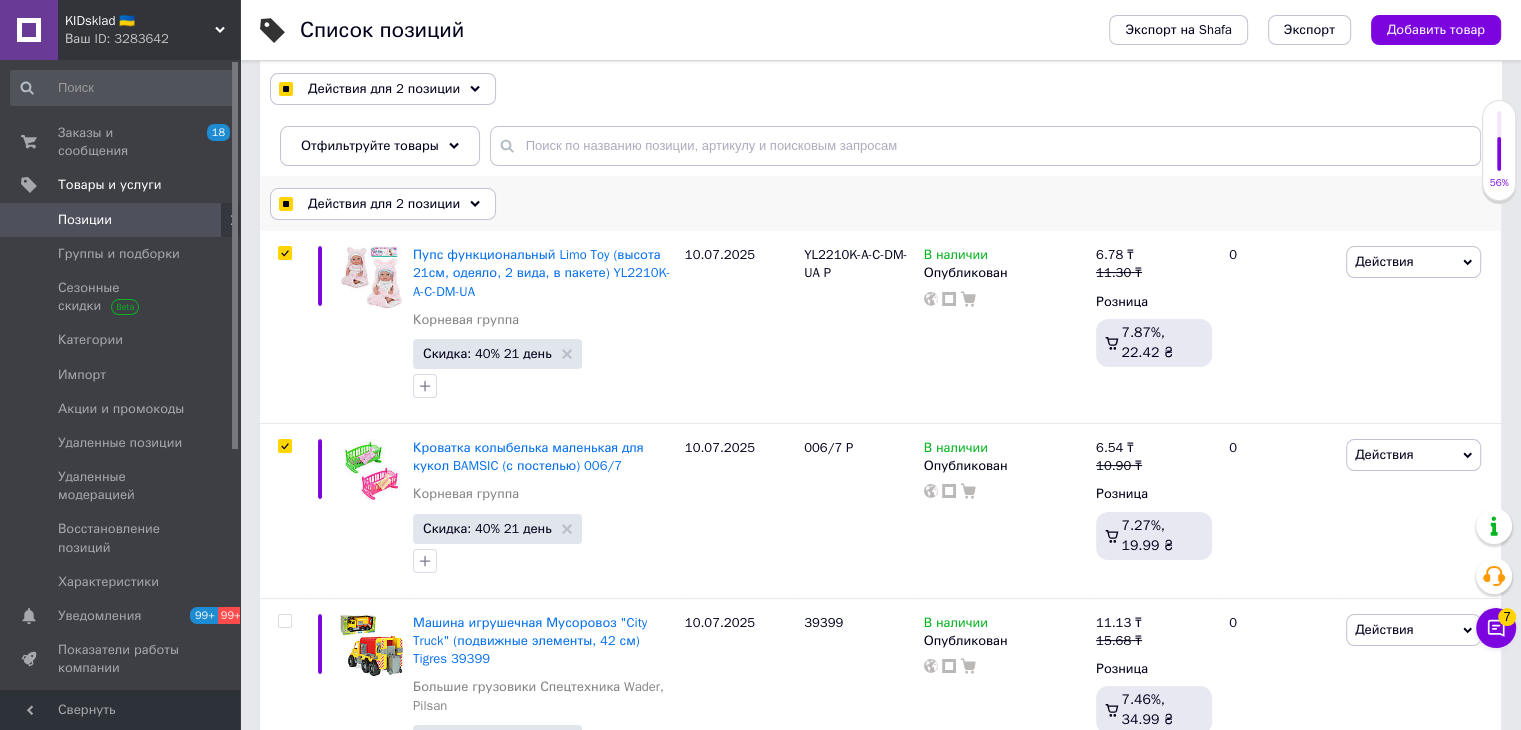 click on "Действия для 2 позиции" at bounding box center (383, 204) 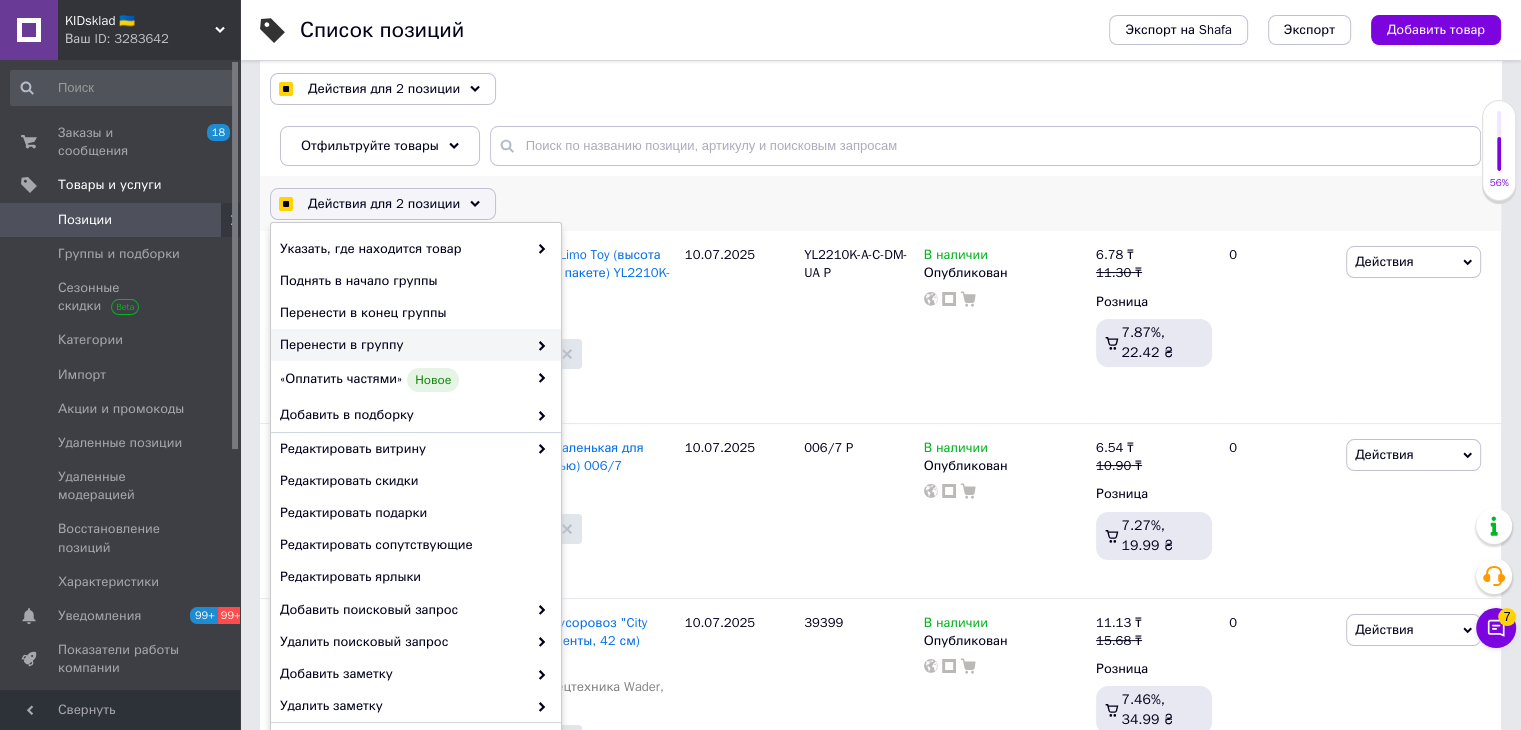click 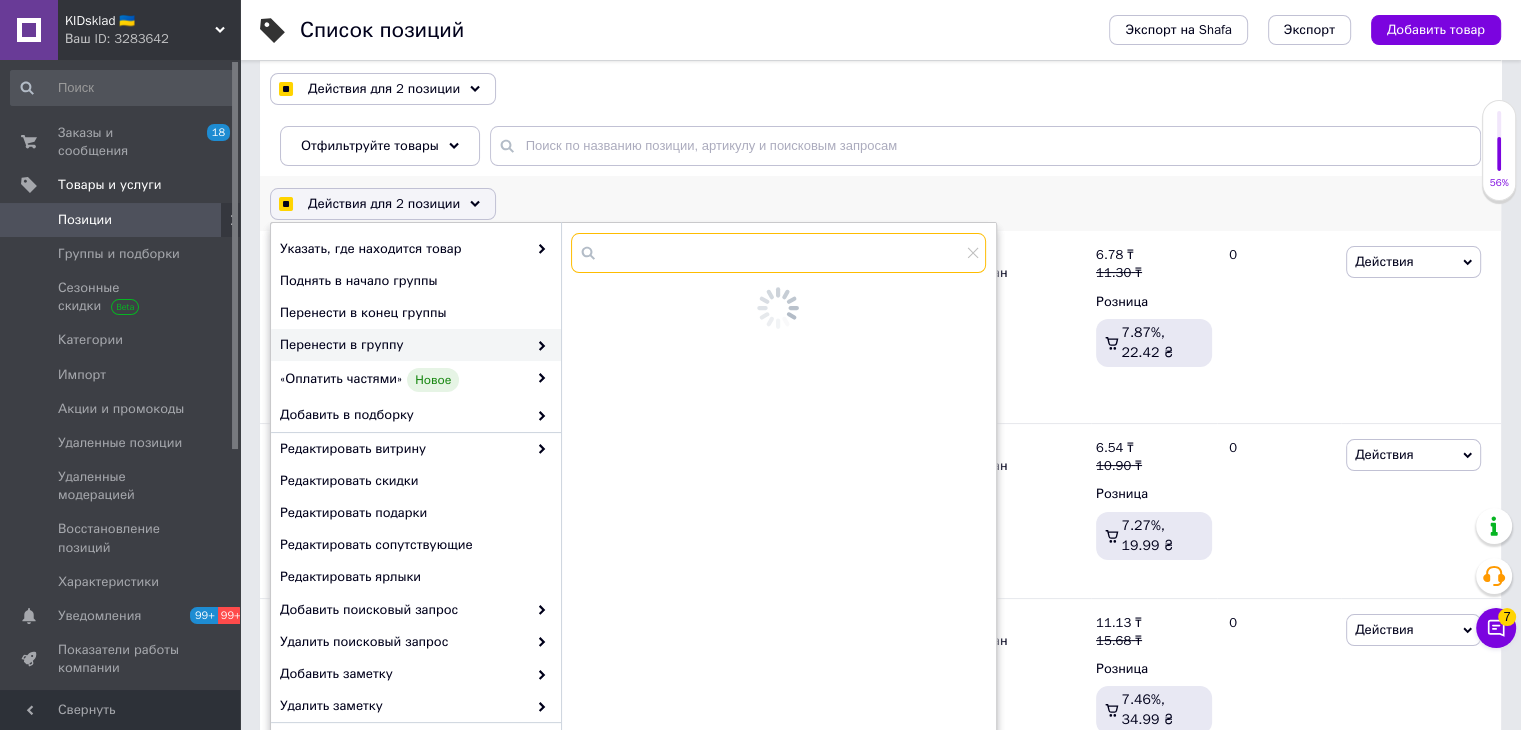 click at bounding box center [778, 253] 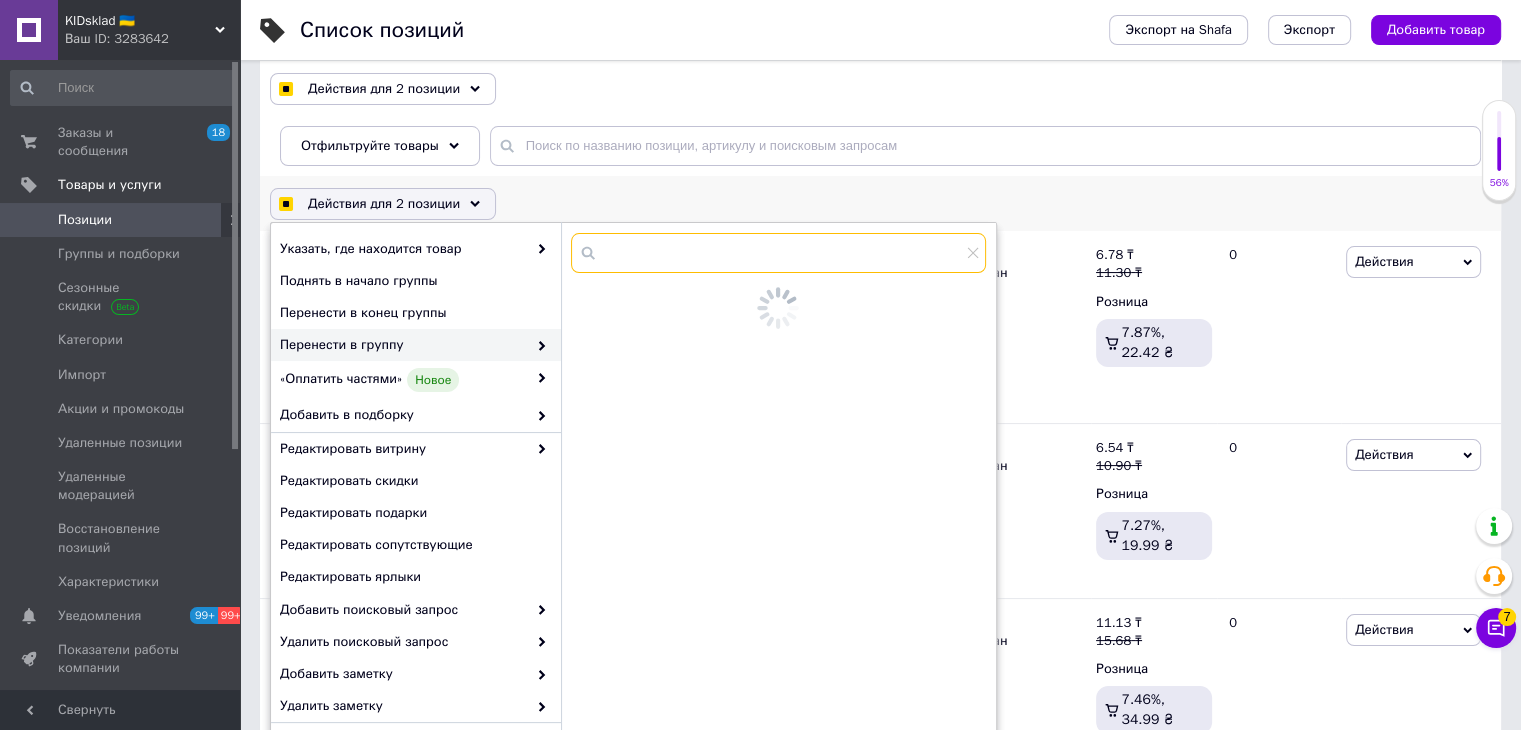 checkbox on "true" 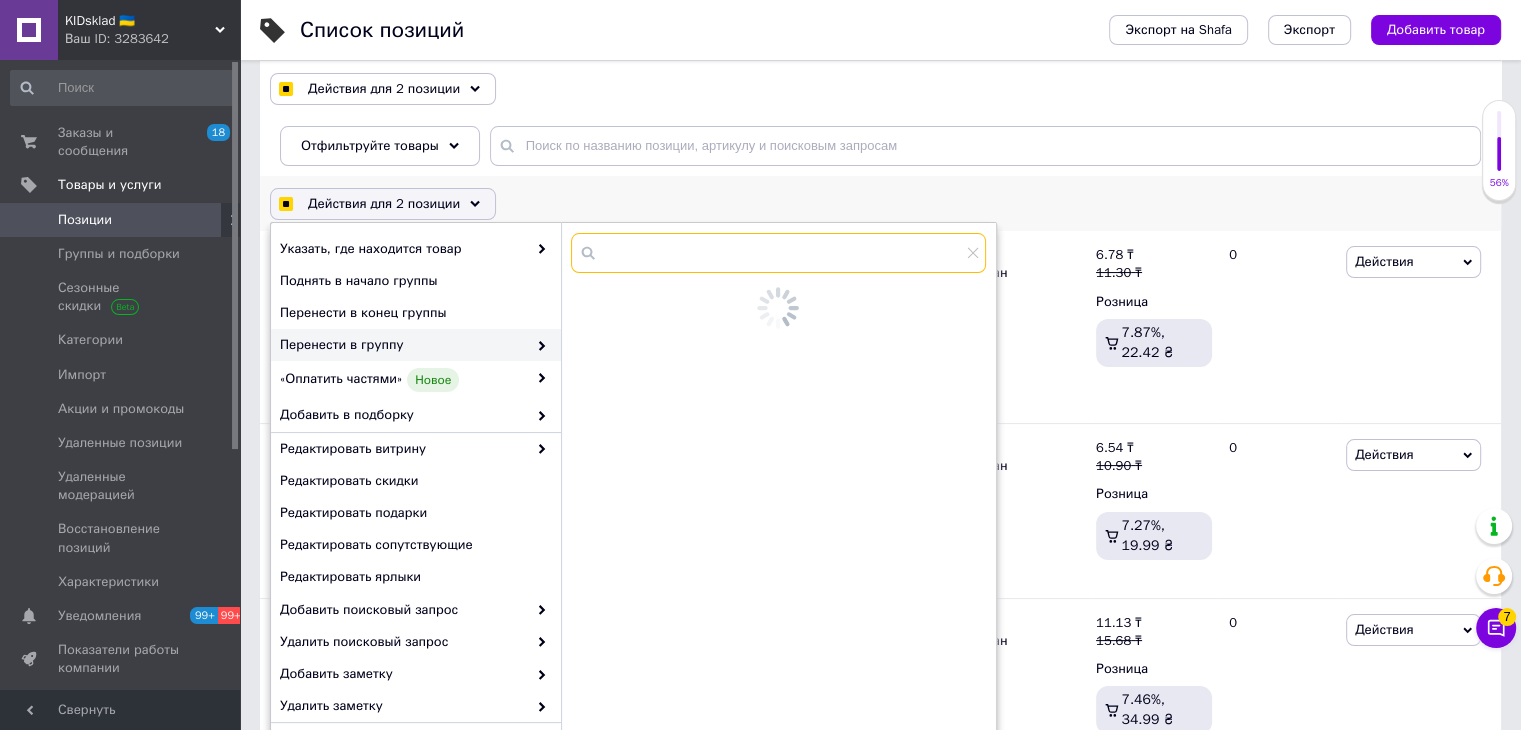 checkbox on "true" 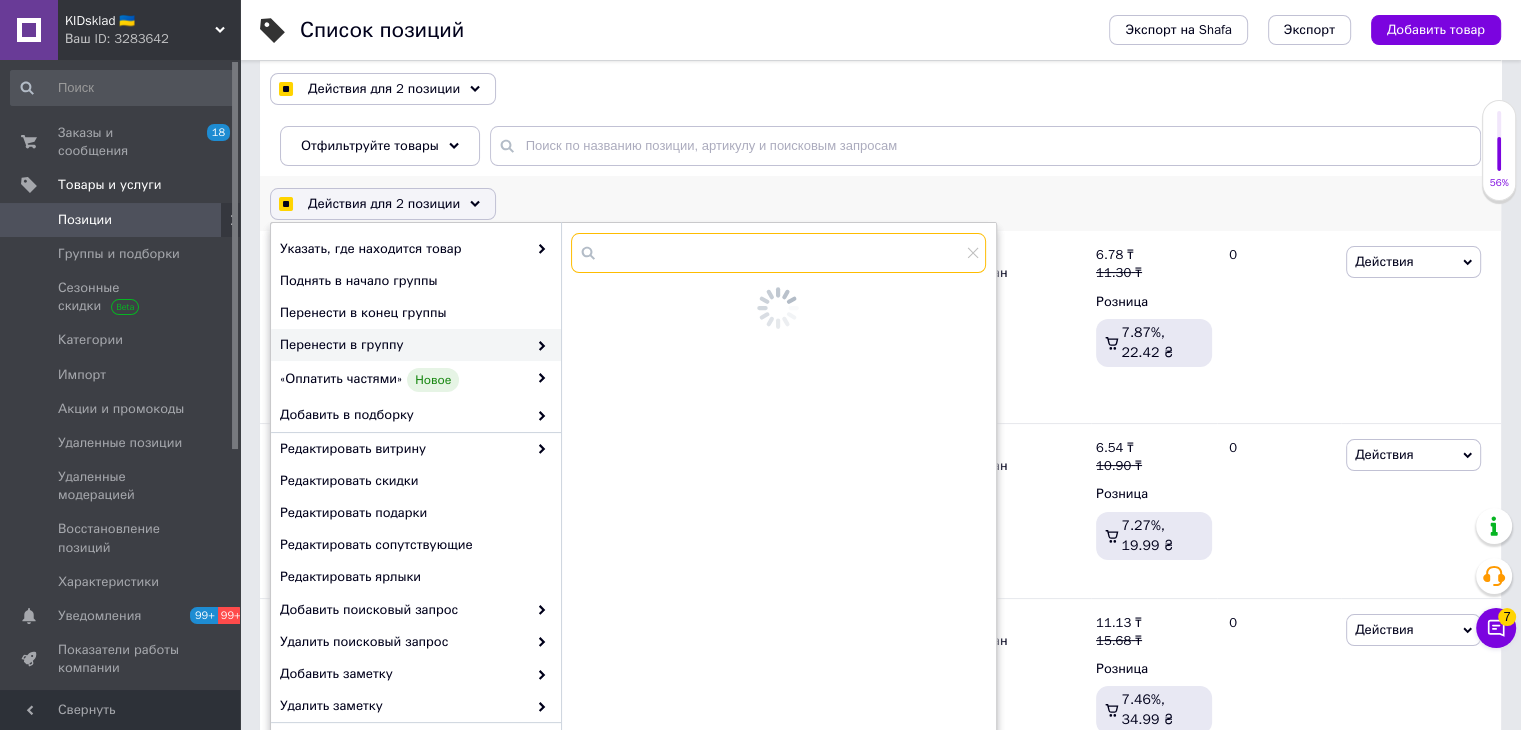 checkbox on "true" 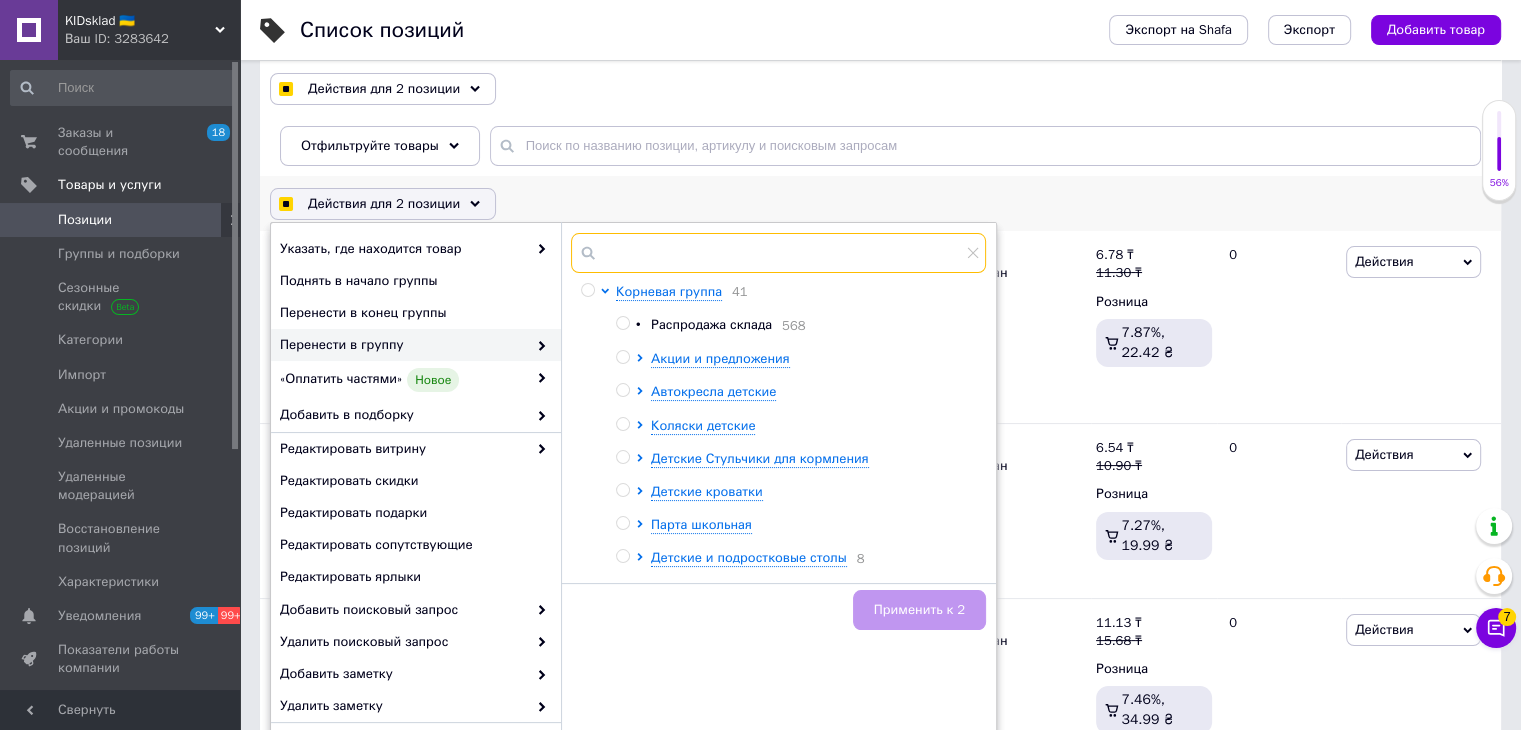 checkbox on "true" 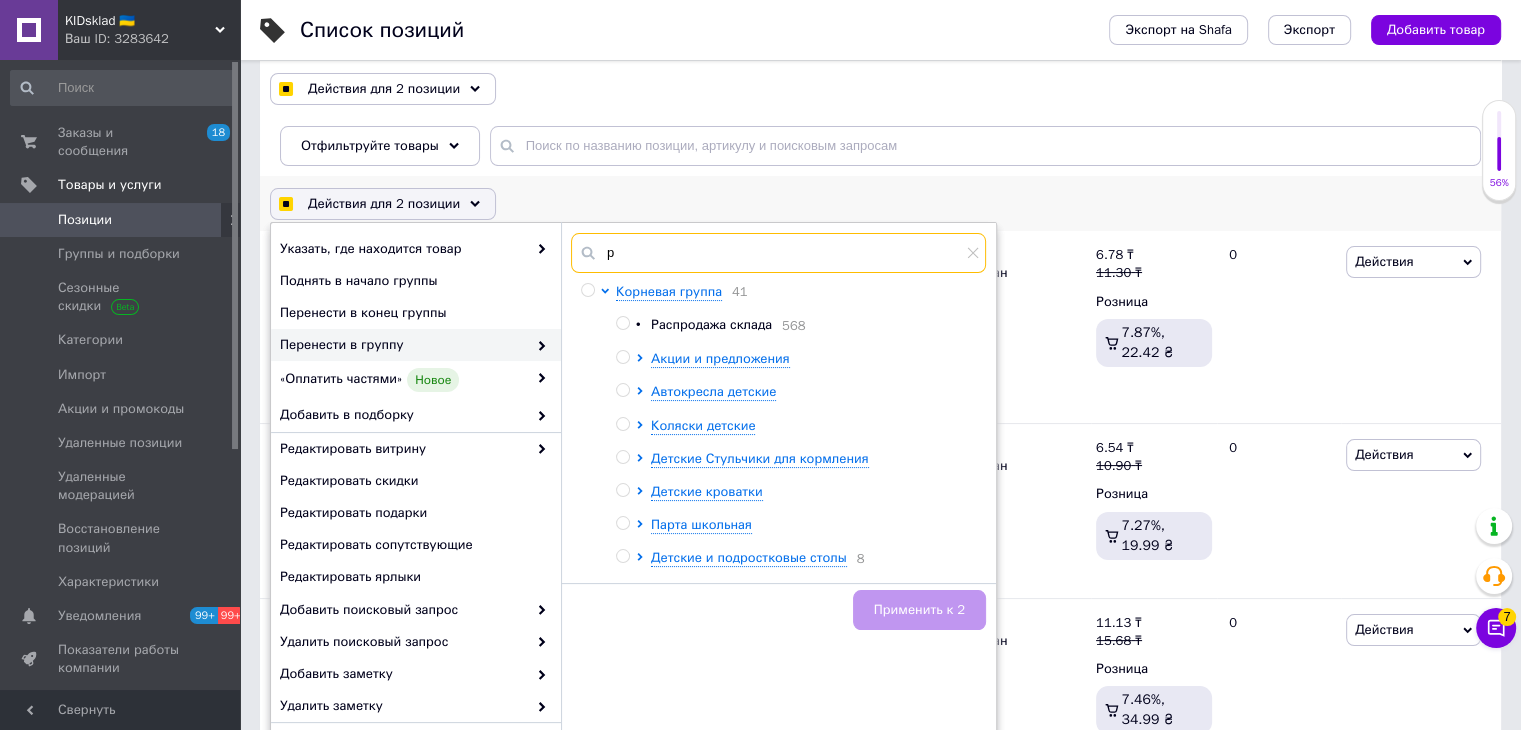 checkbox on "true" 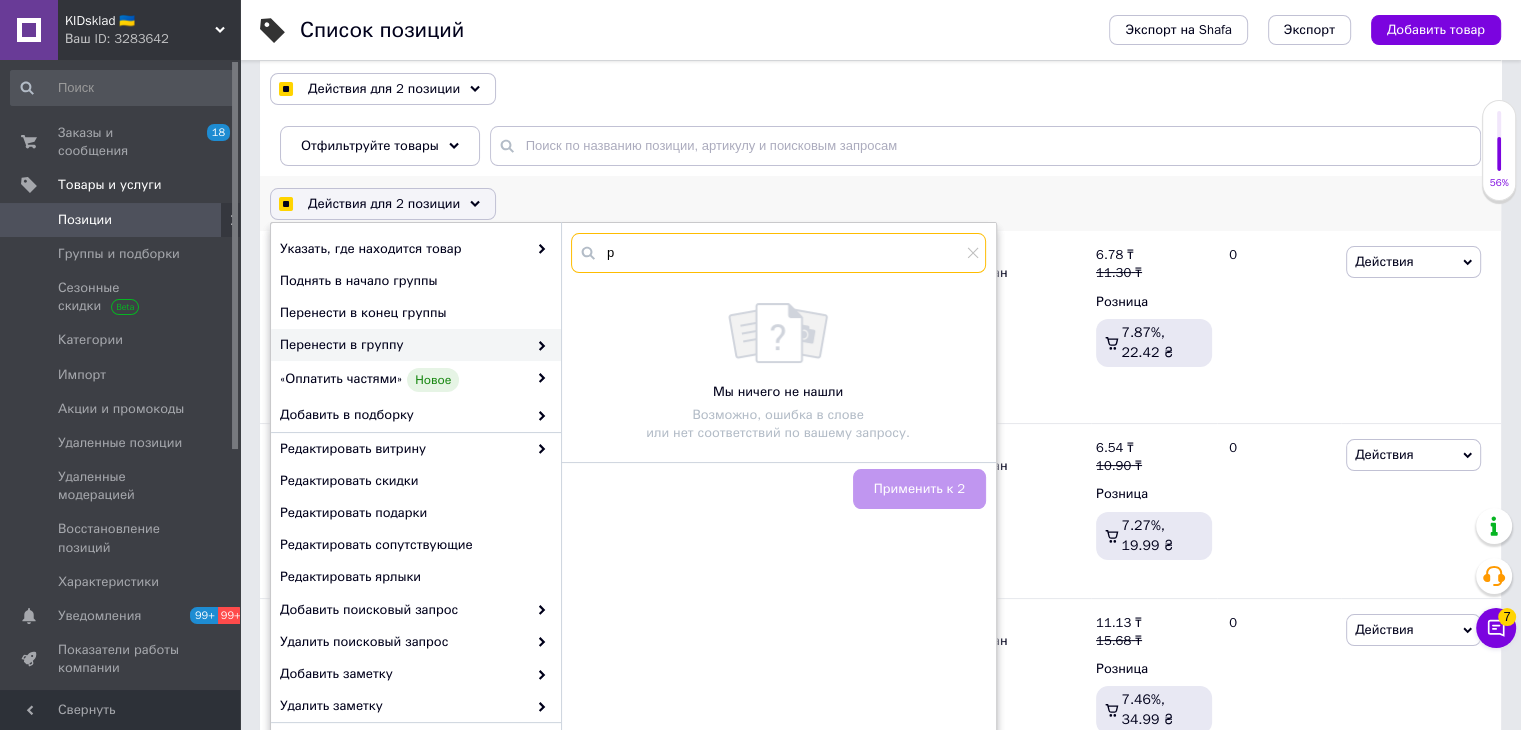 checkbox on "true" 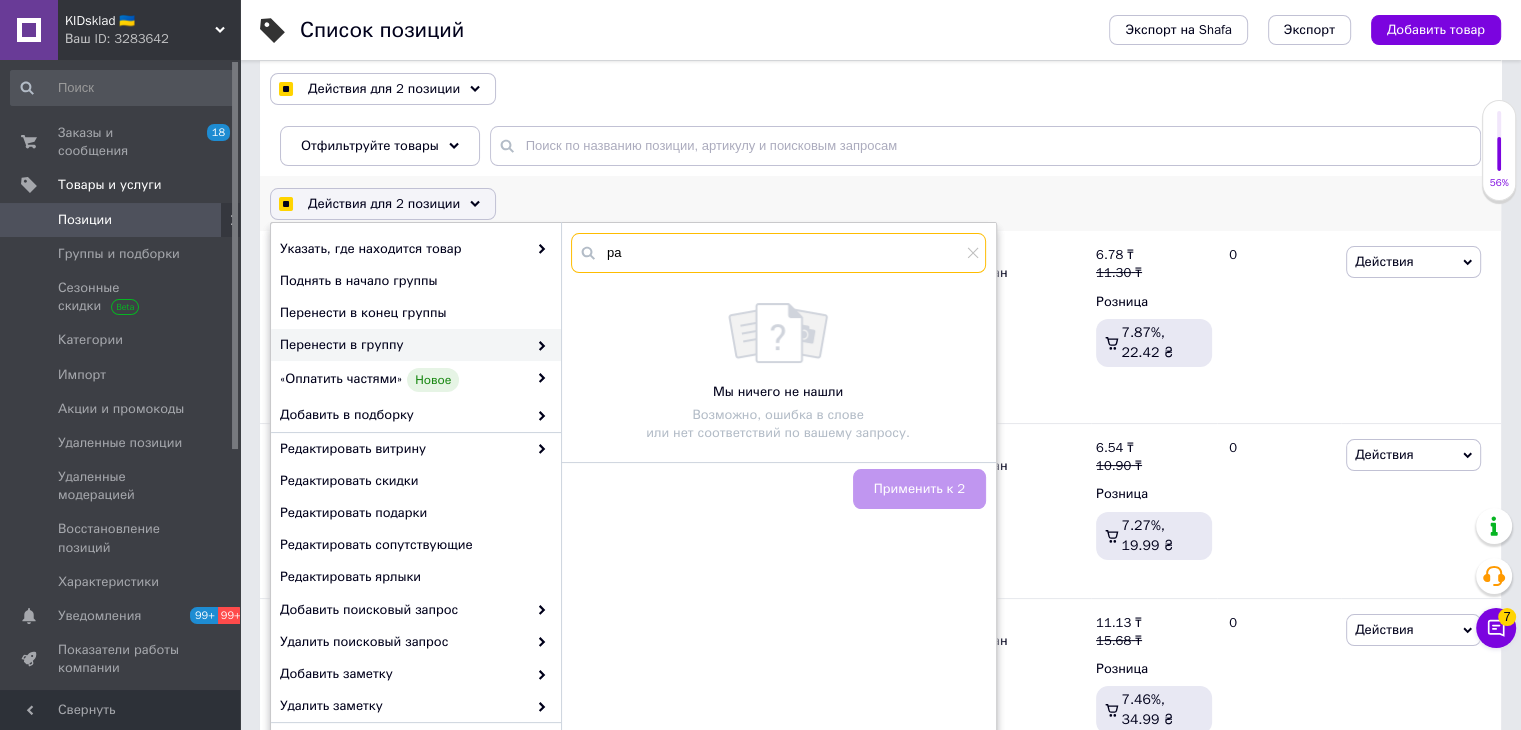 type on "рас" 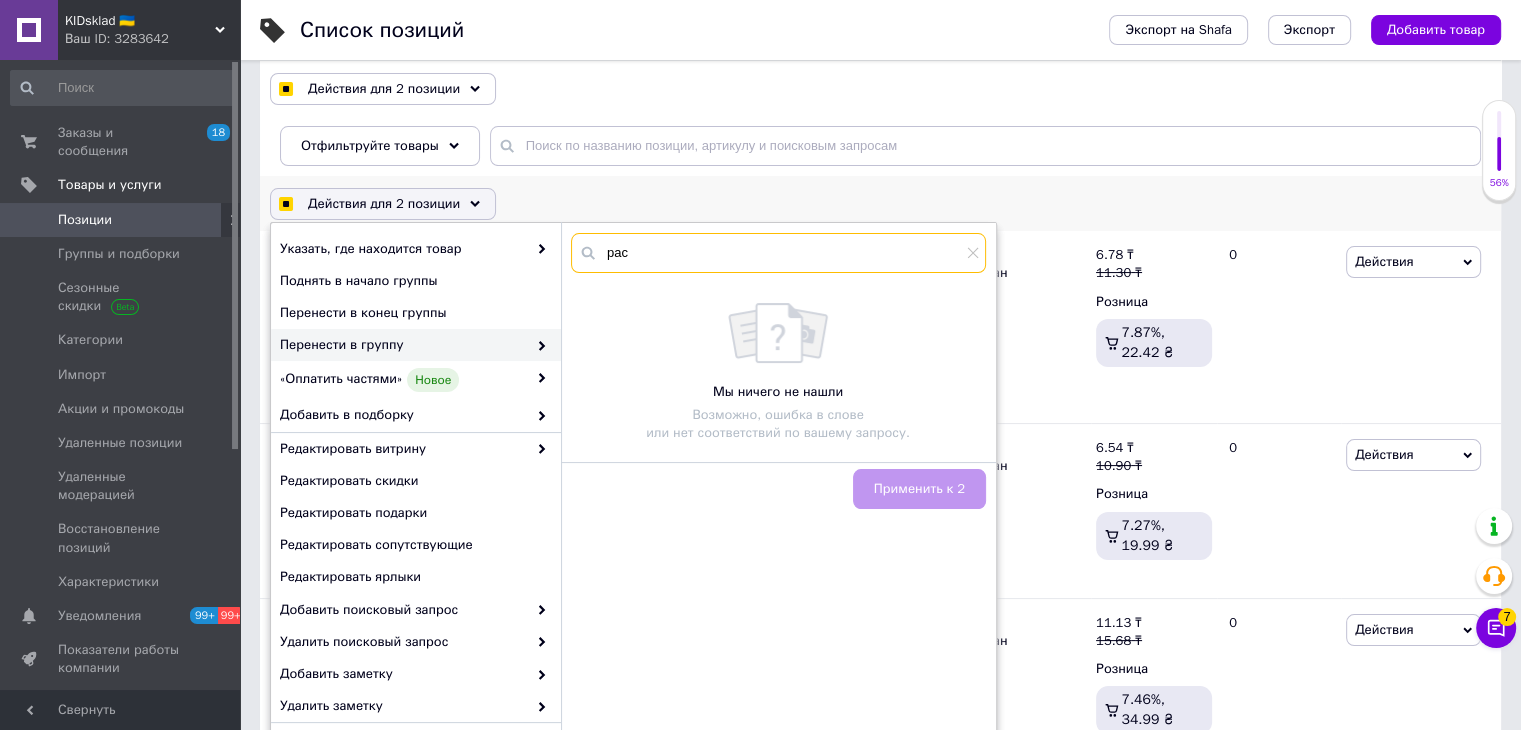 checkbox on "true" 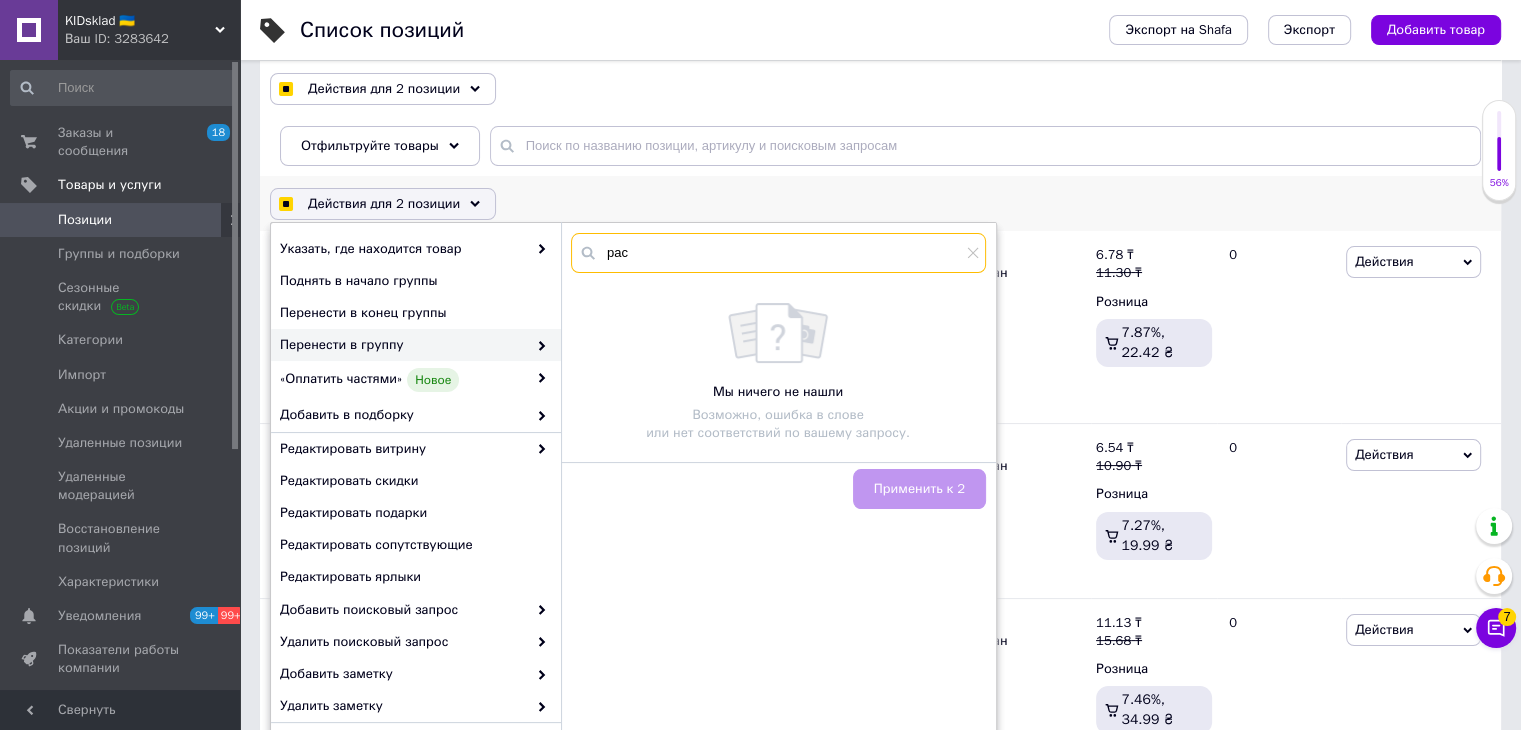 checkbox on "true" 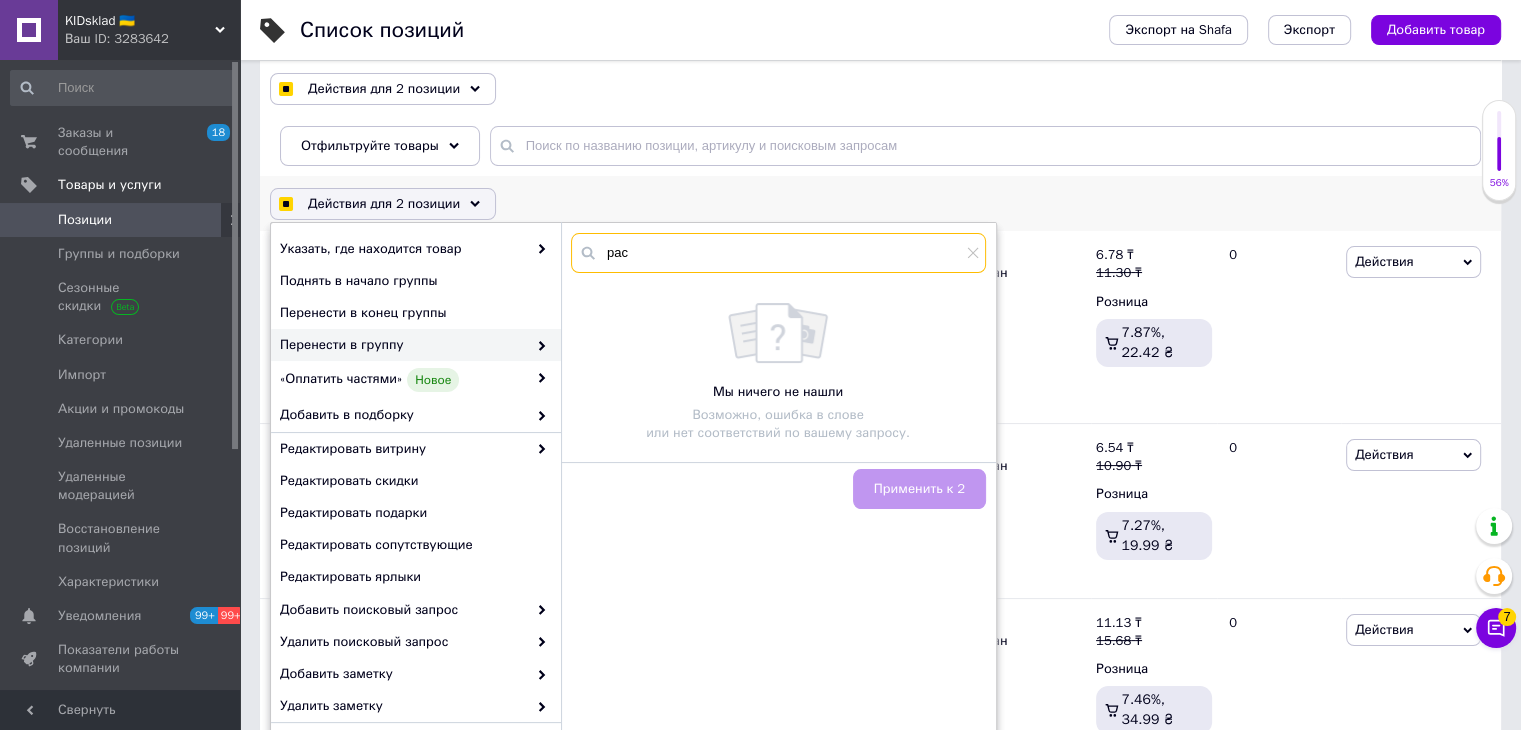 checkbox on "true" 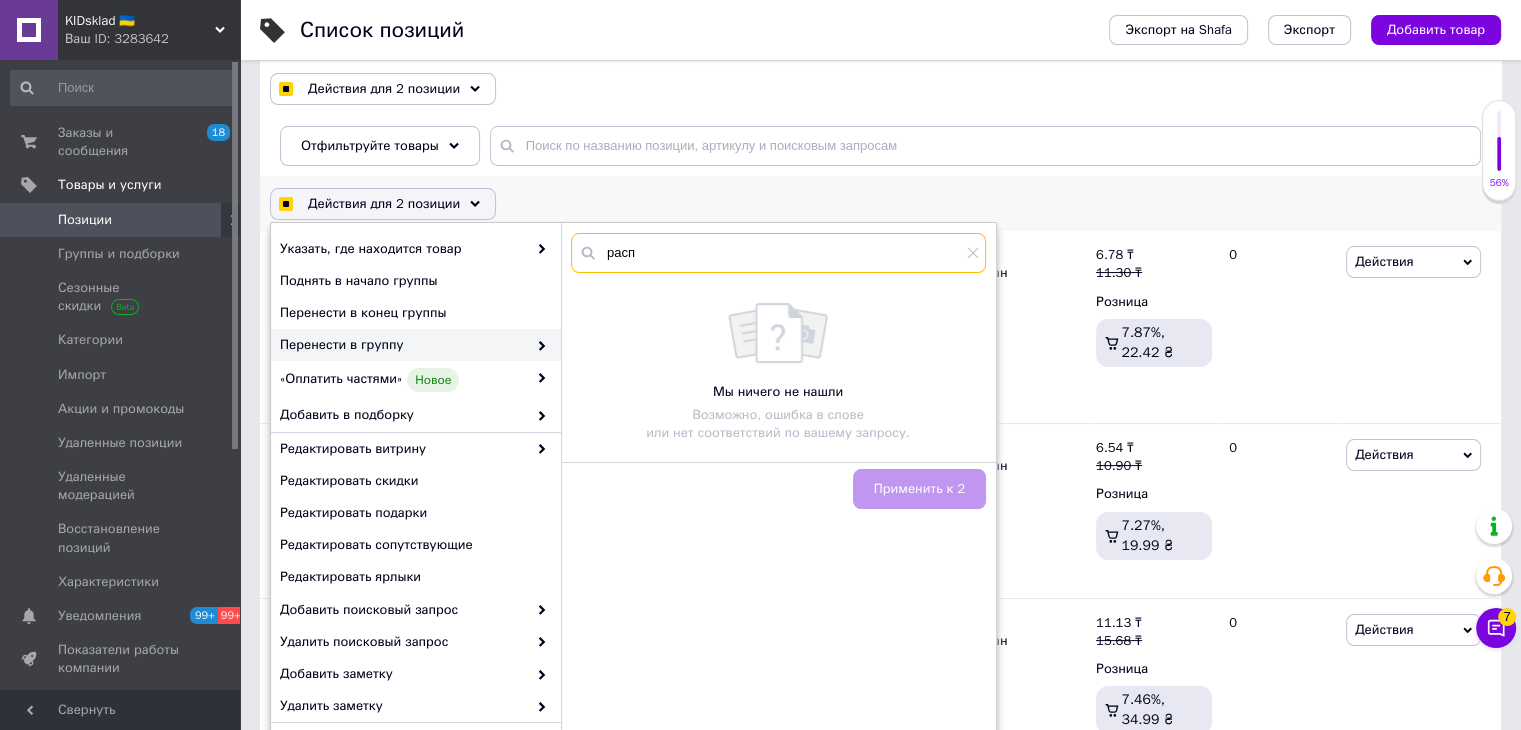 checkbox on "true" 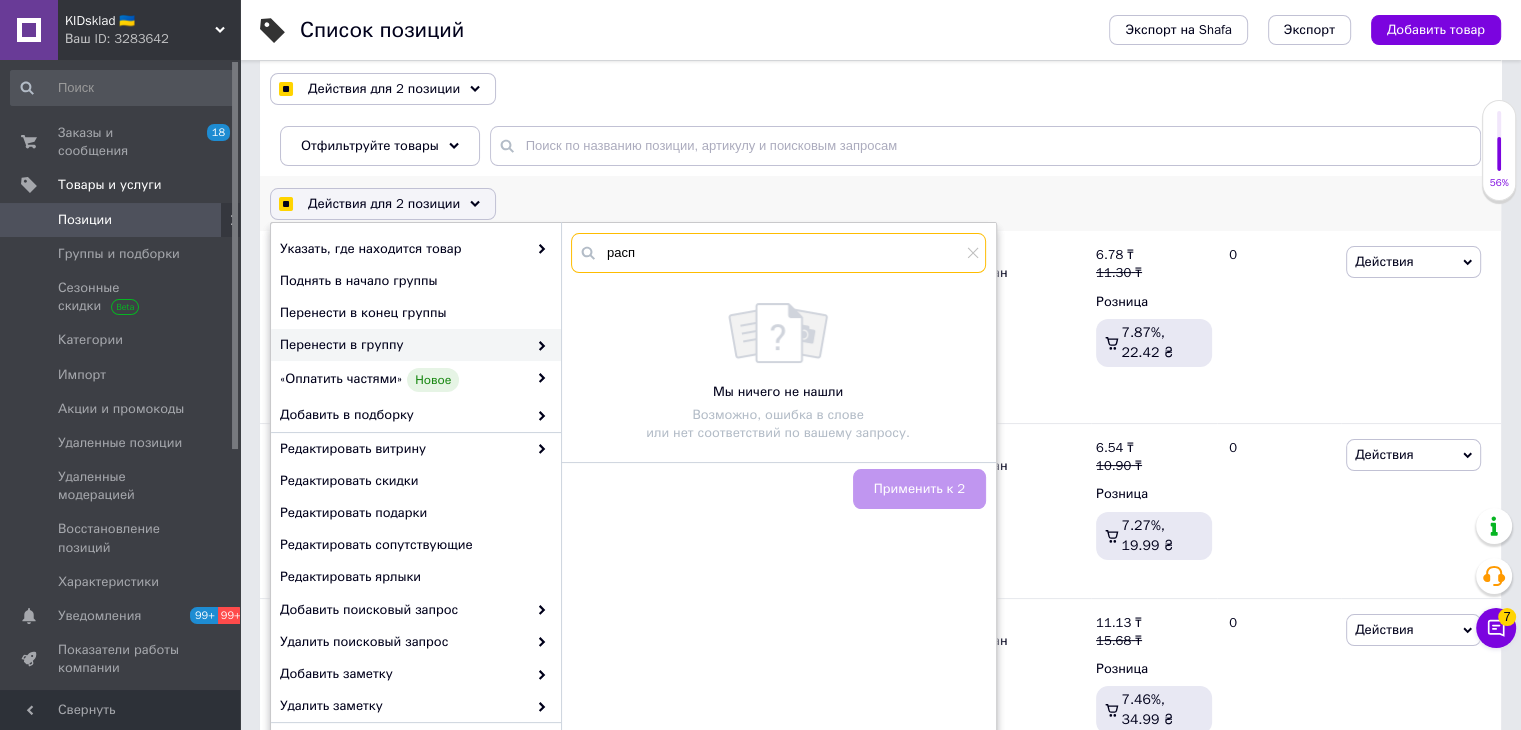 checkbox on "true" 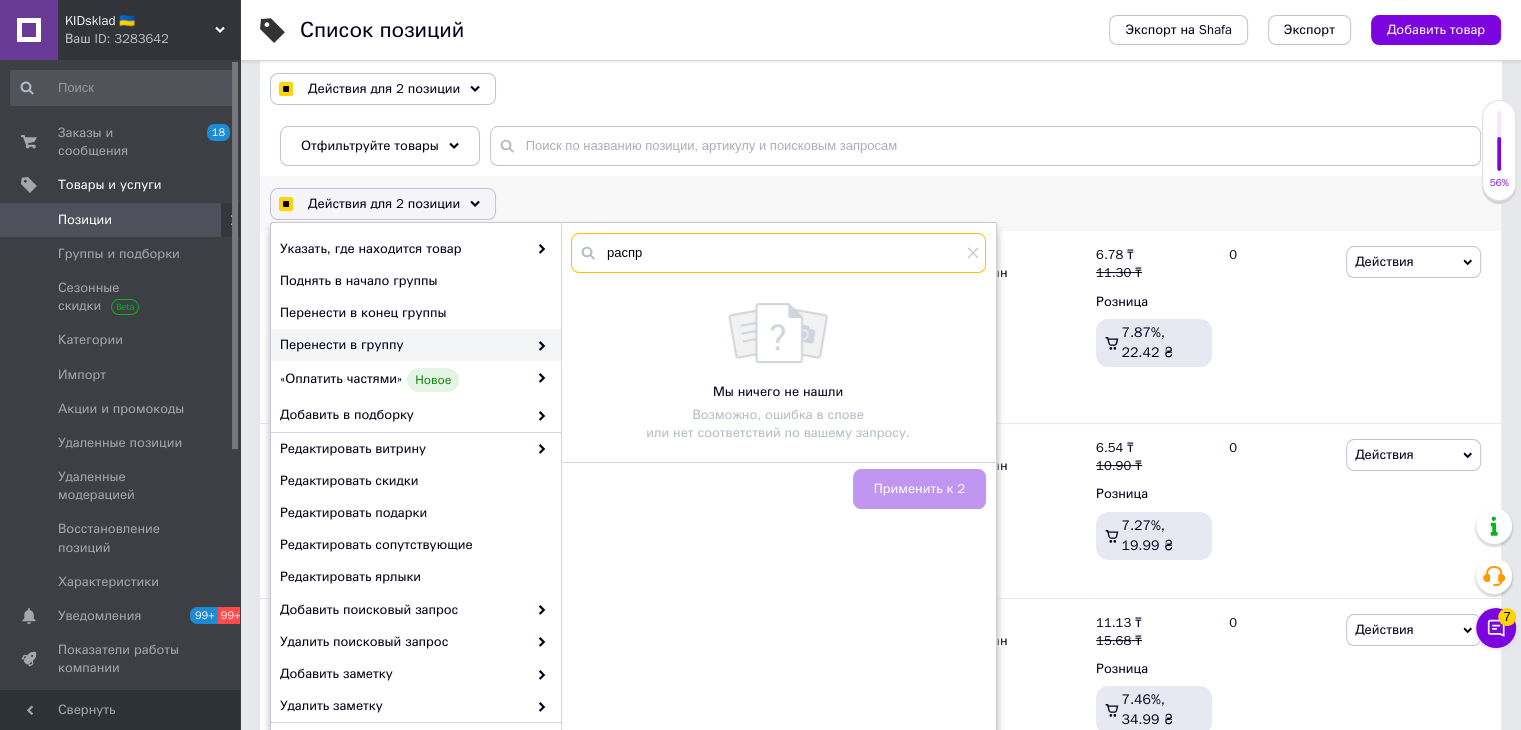 type on "распро" 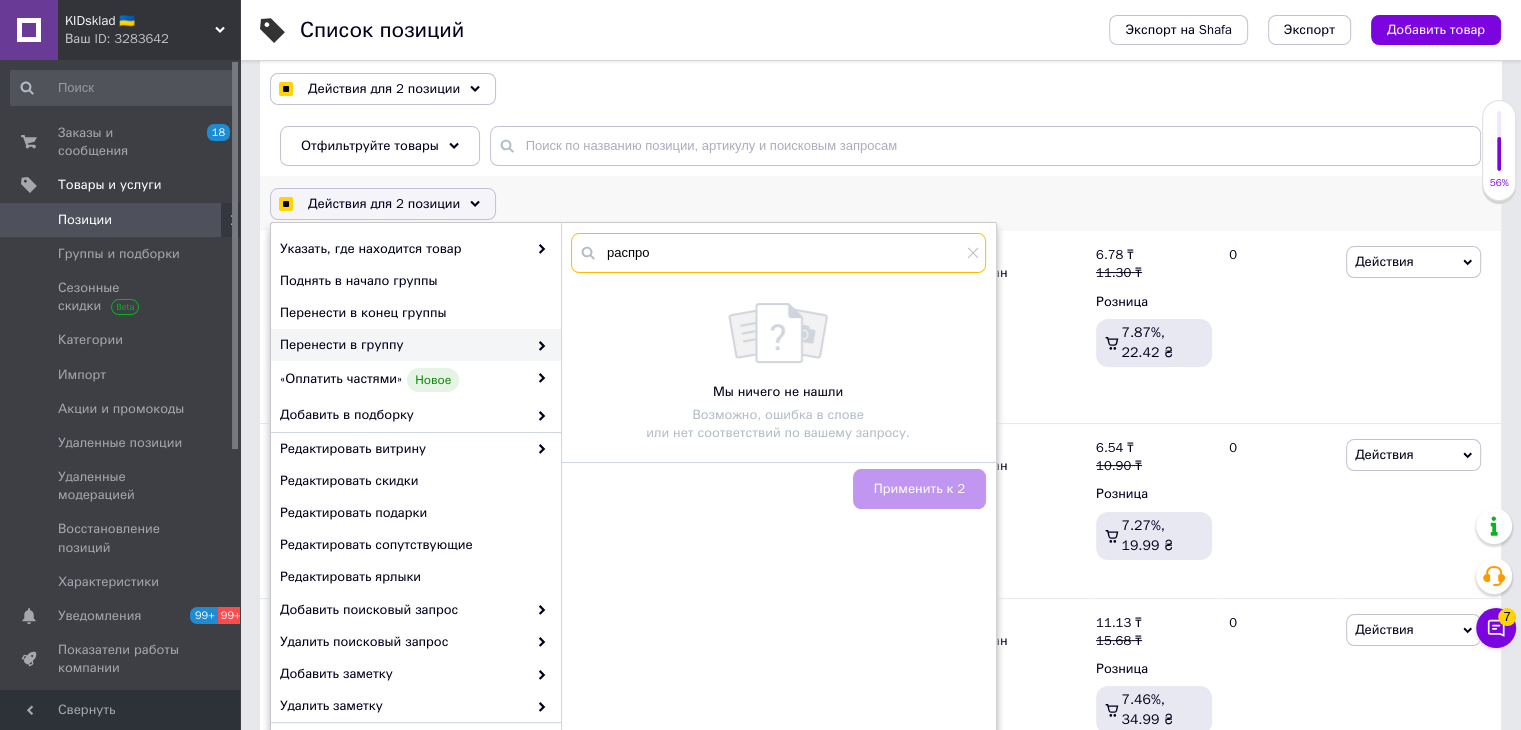 checkbox on "true" 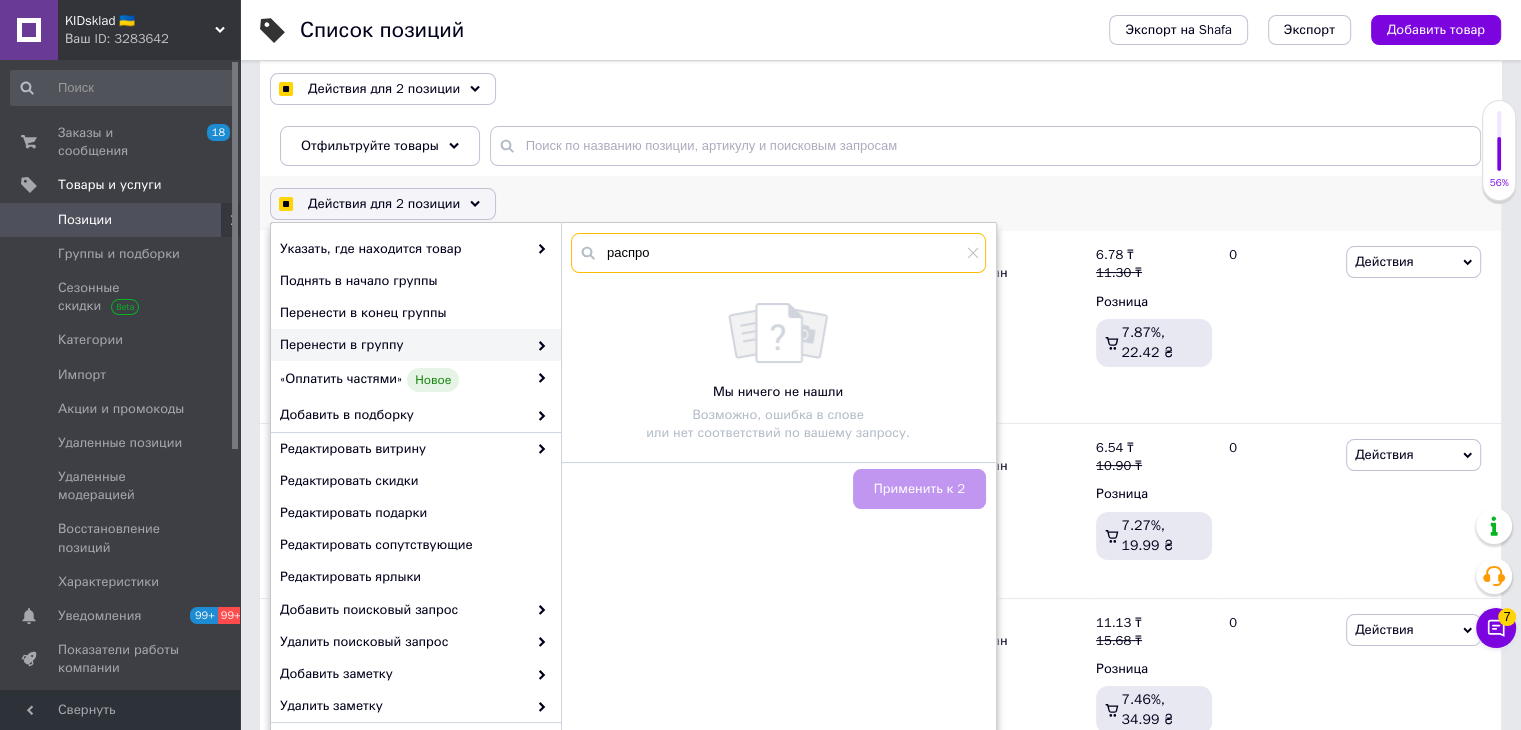 checkbox on "true" 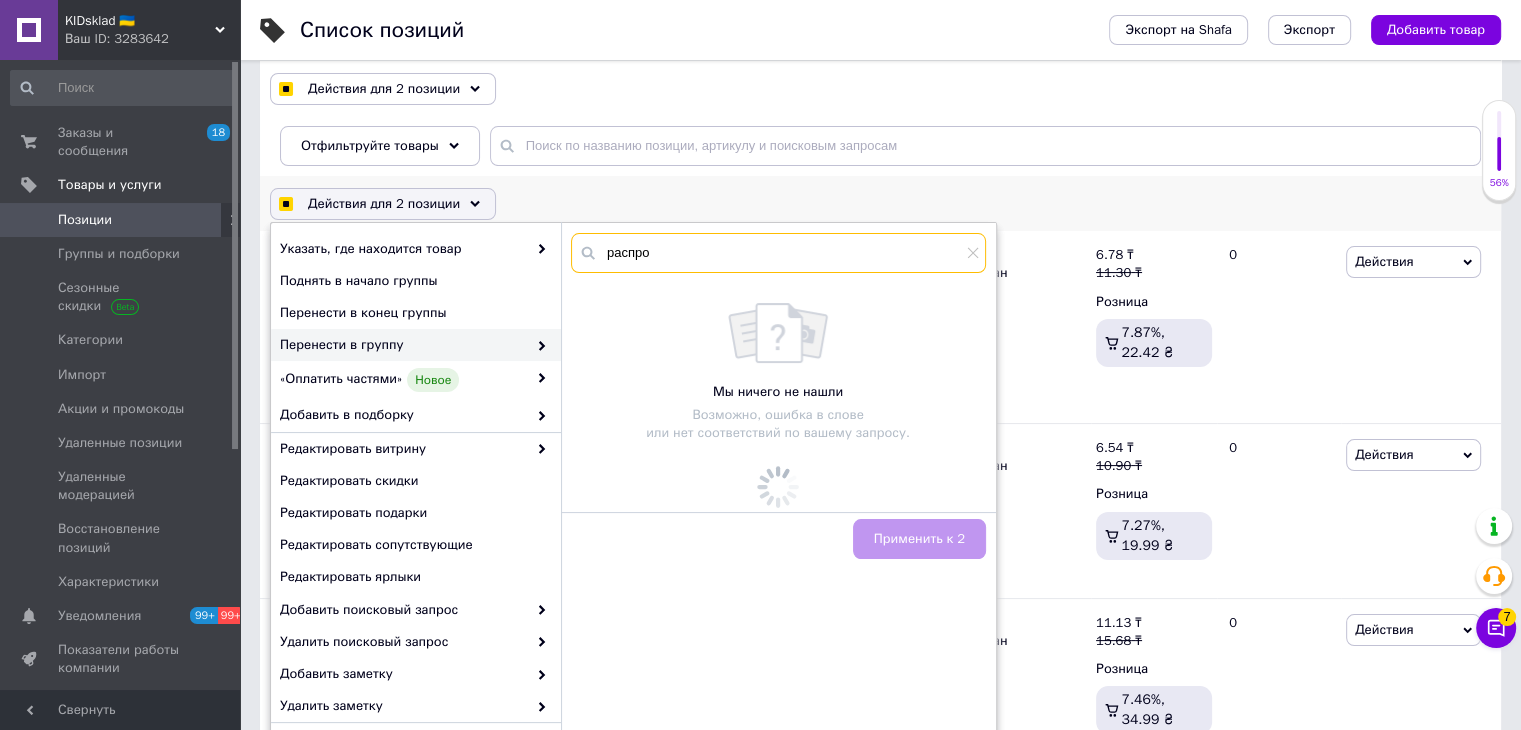 checkbox on "true" 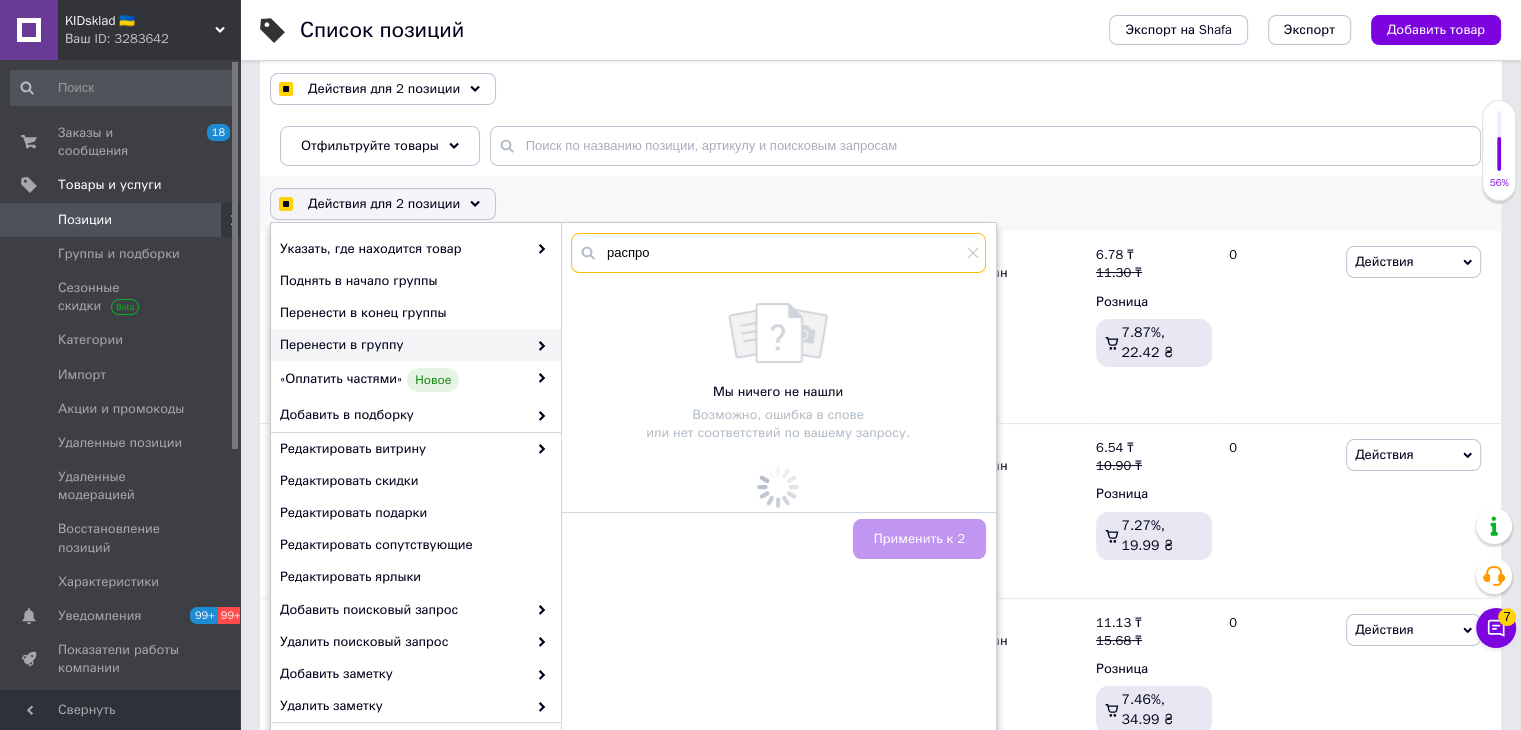 checkbox on "true" 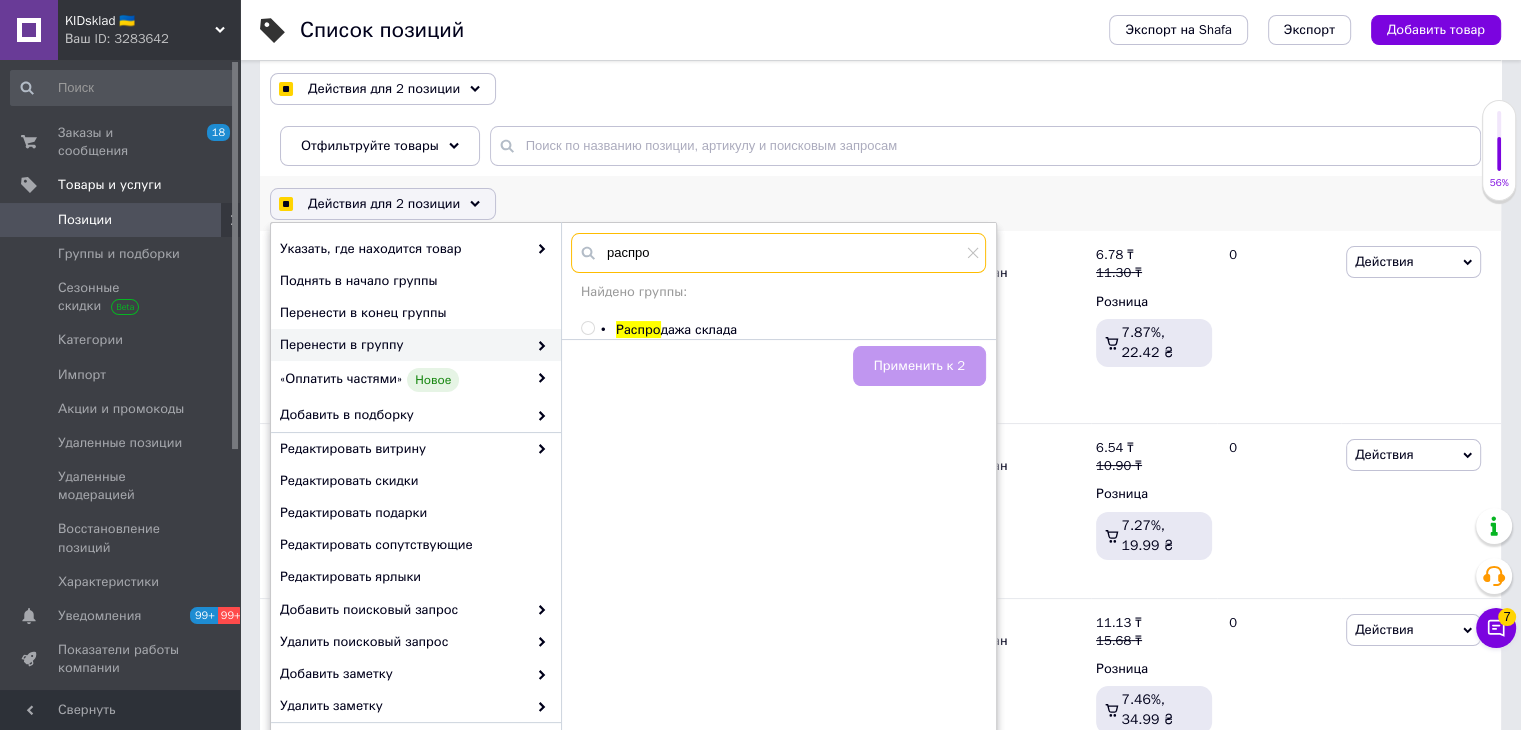 type on "распро" 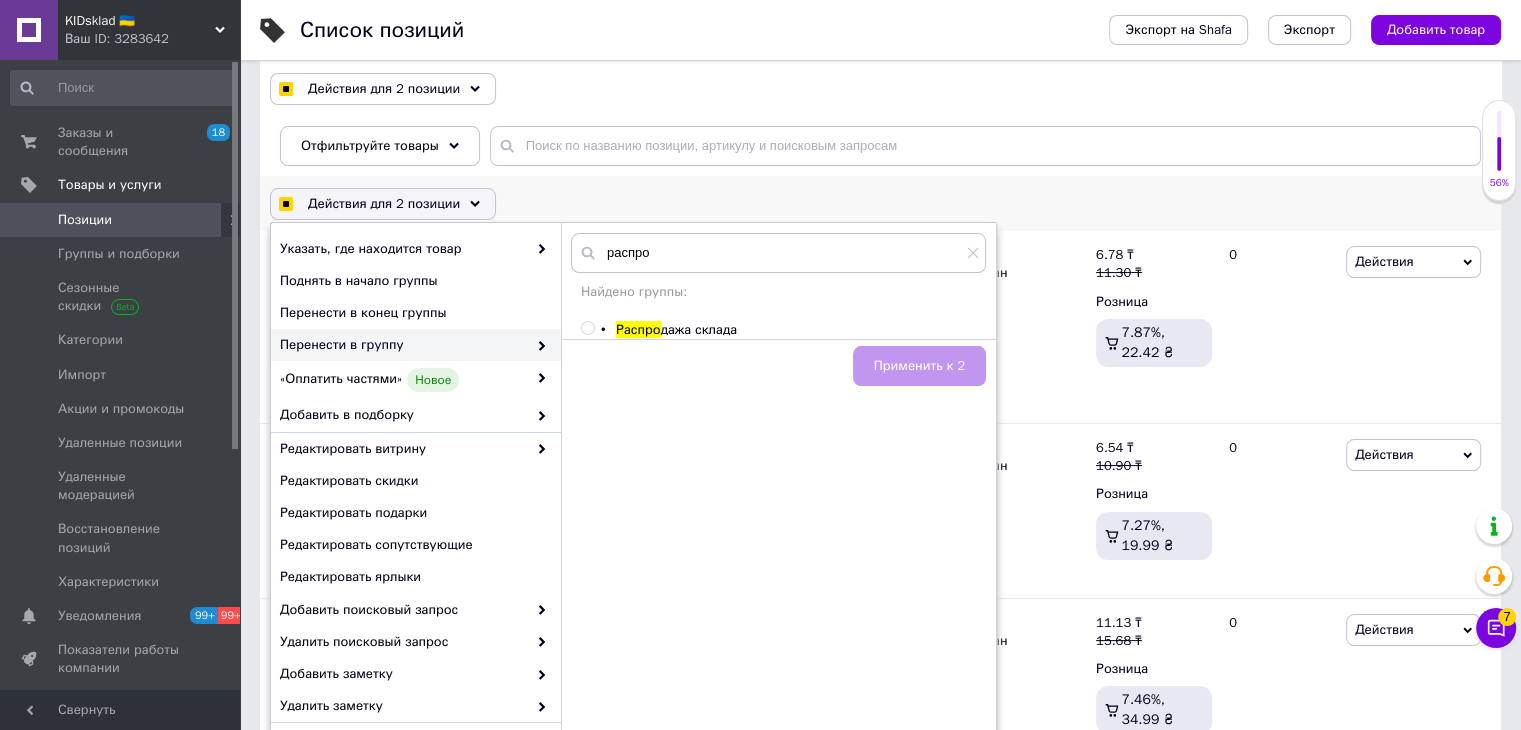 click on "дажа склада" at bounding box center (699, 329) 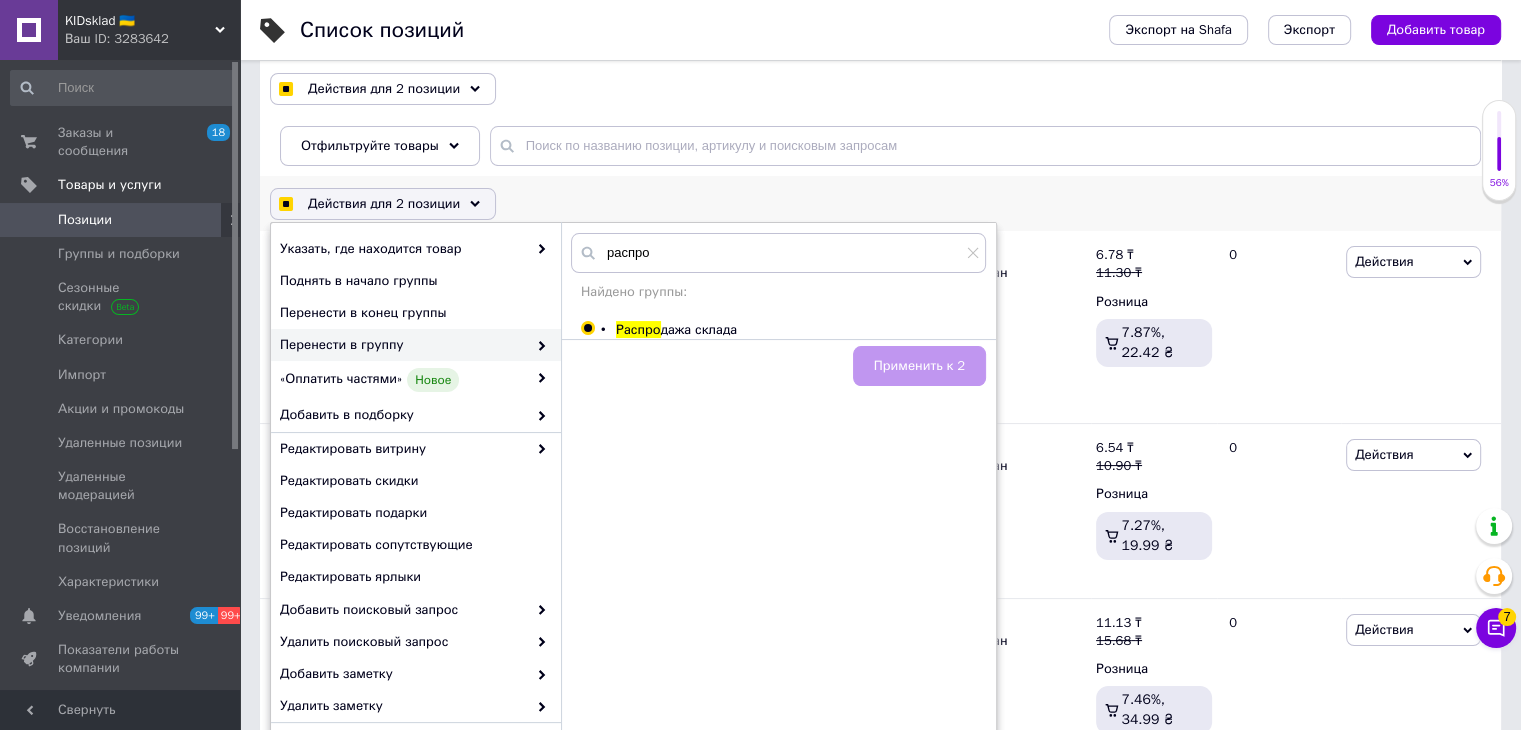 checkbox on "true" 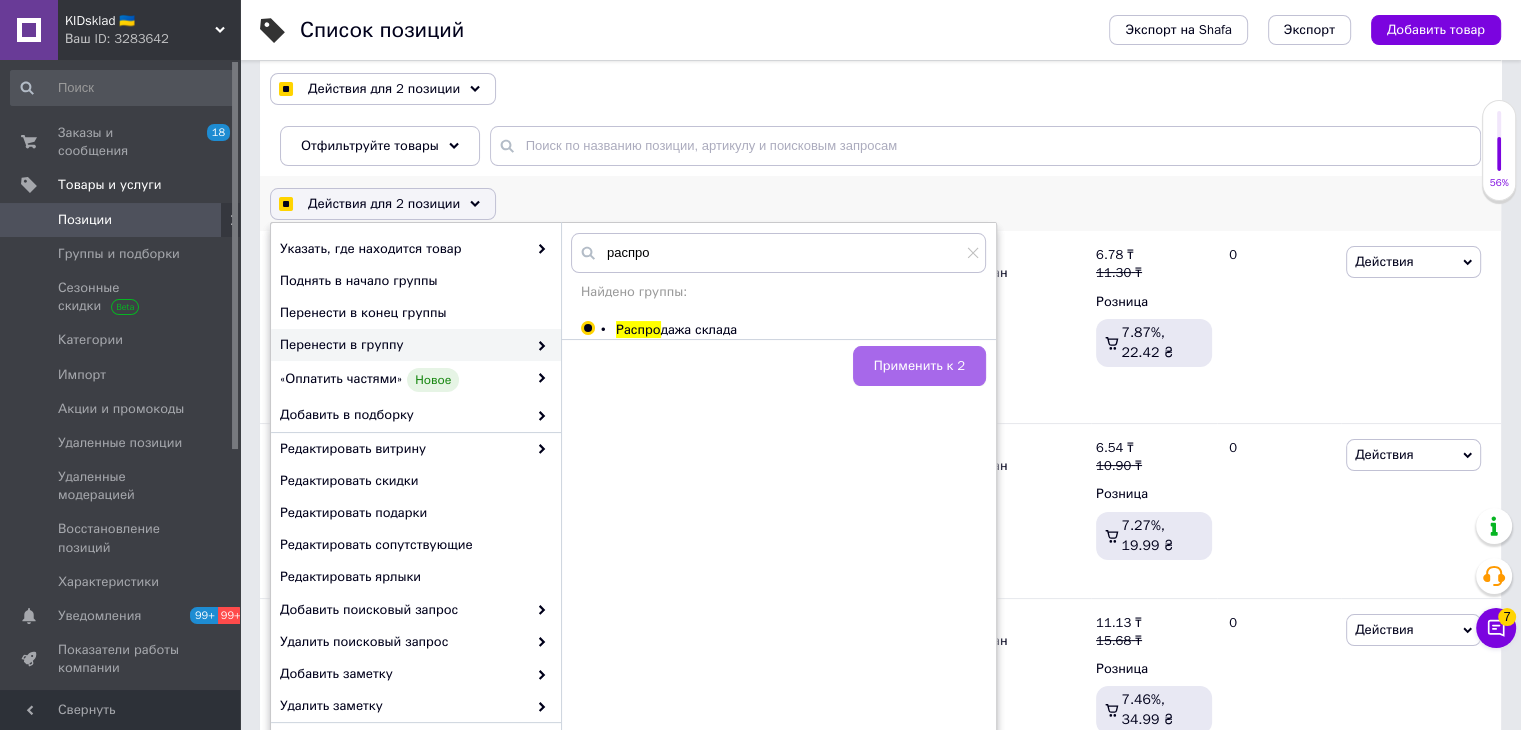 click on "Применить к 2" at bounding box center [919, 366] 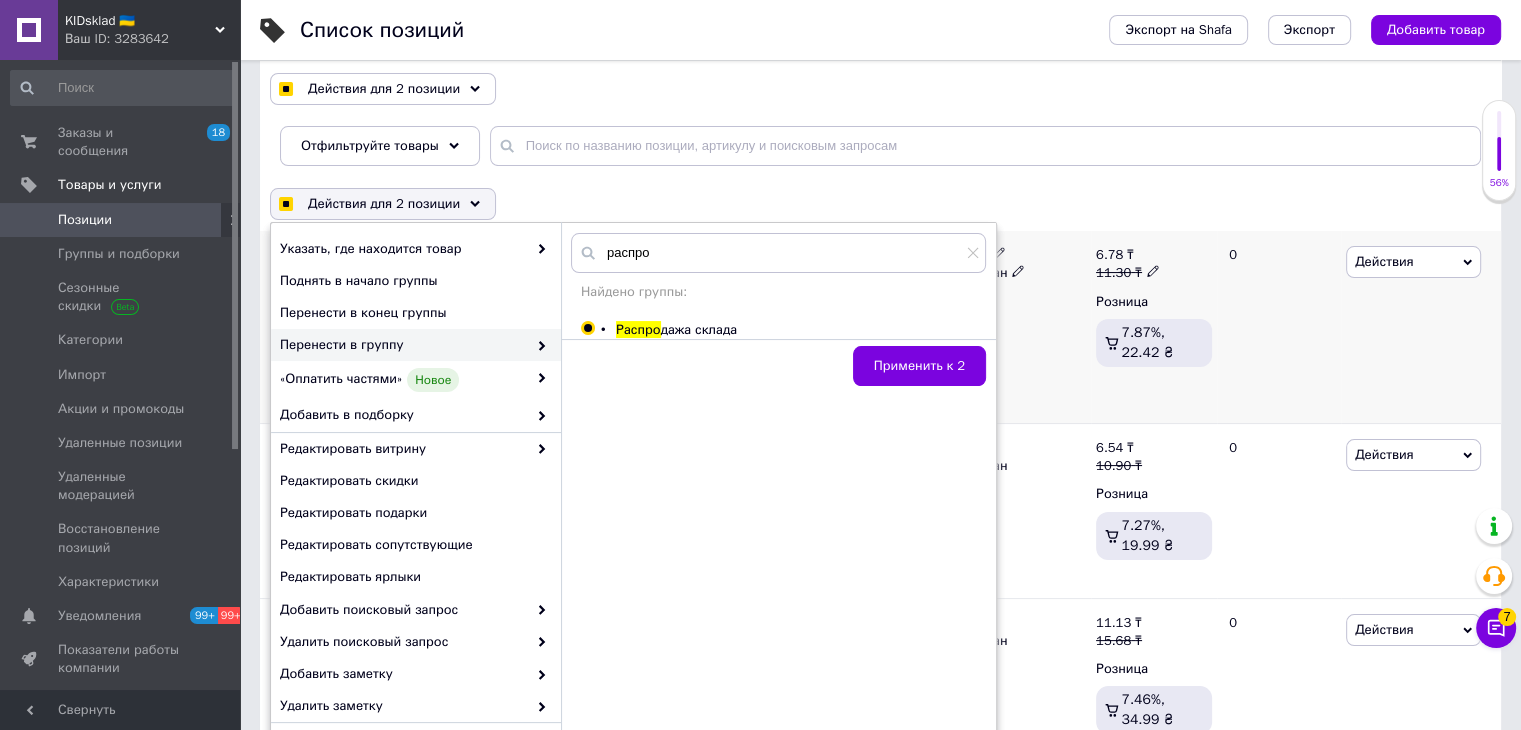 checkbox on "true" 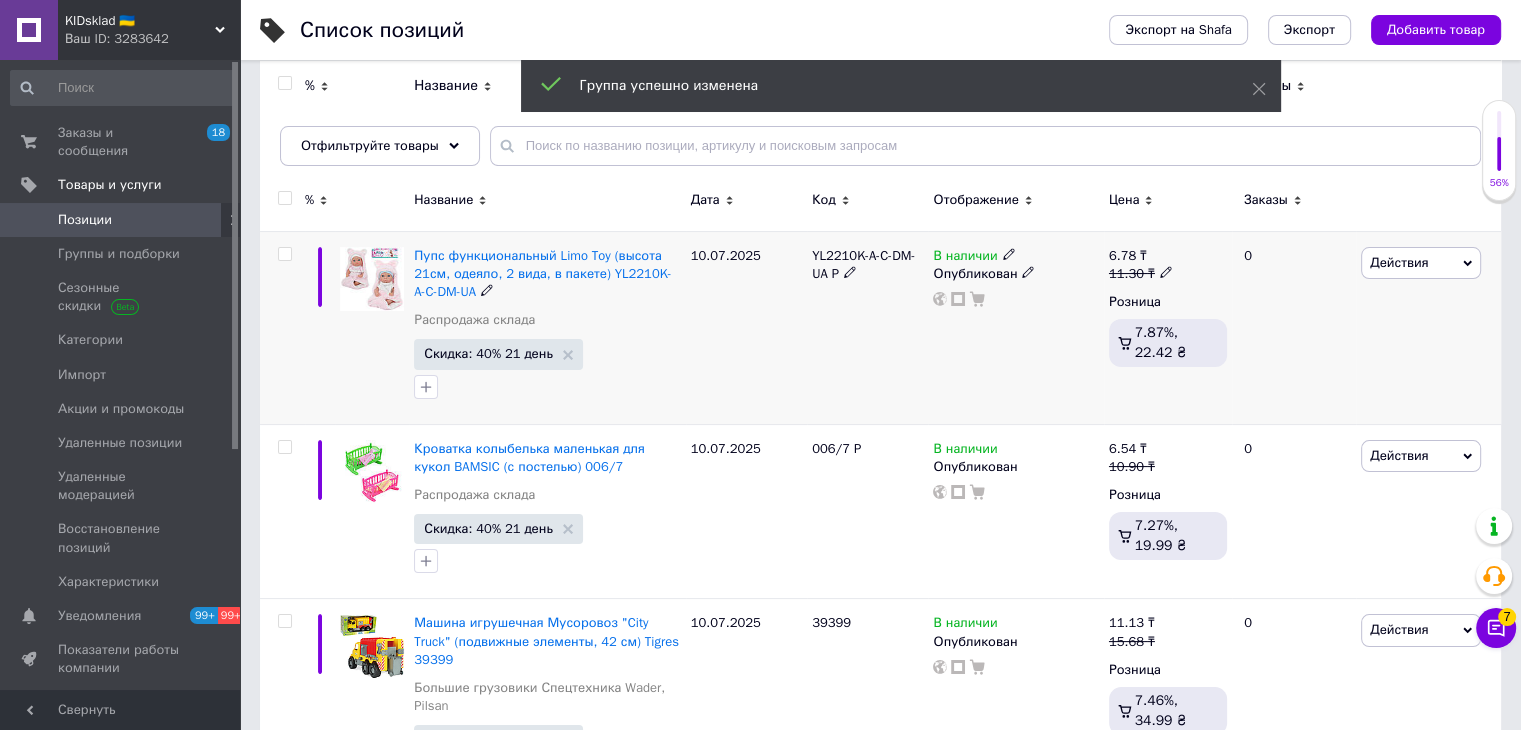 click on "Действия" at bounding box center [1399, 262] 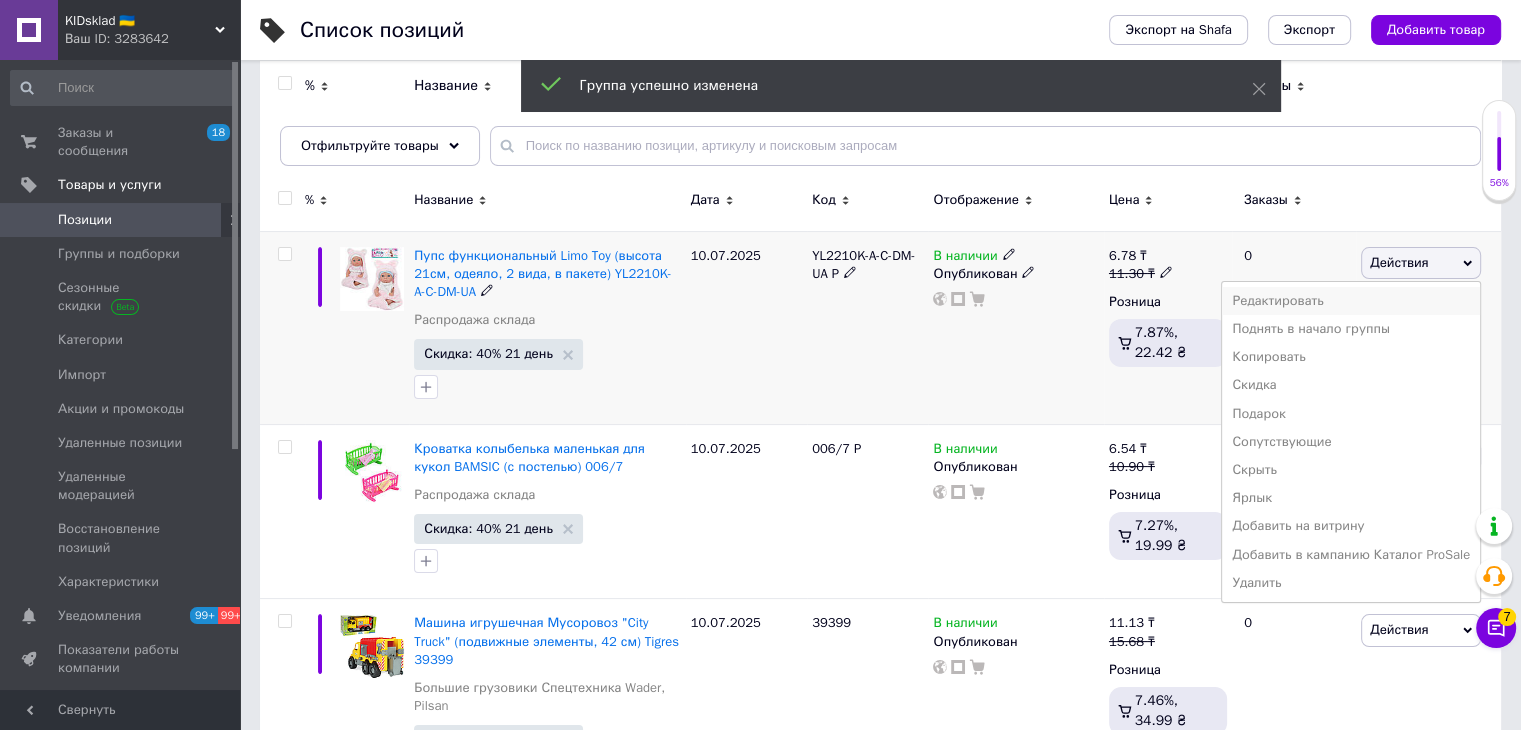 click on "Редактировать" at bounding box center [1351, 301] 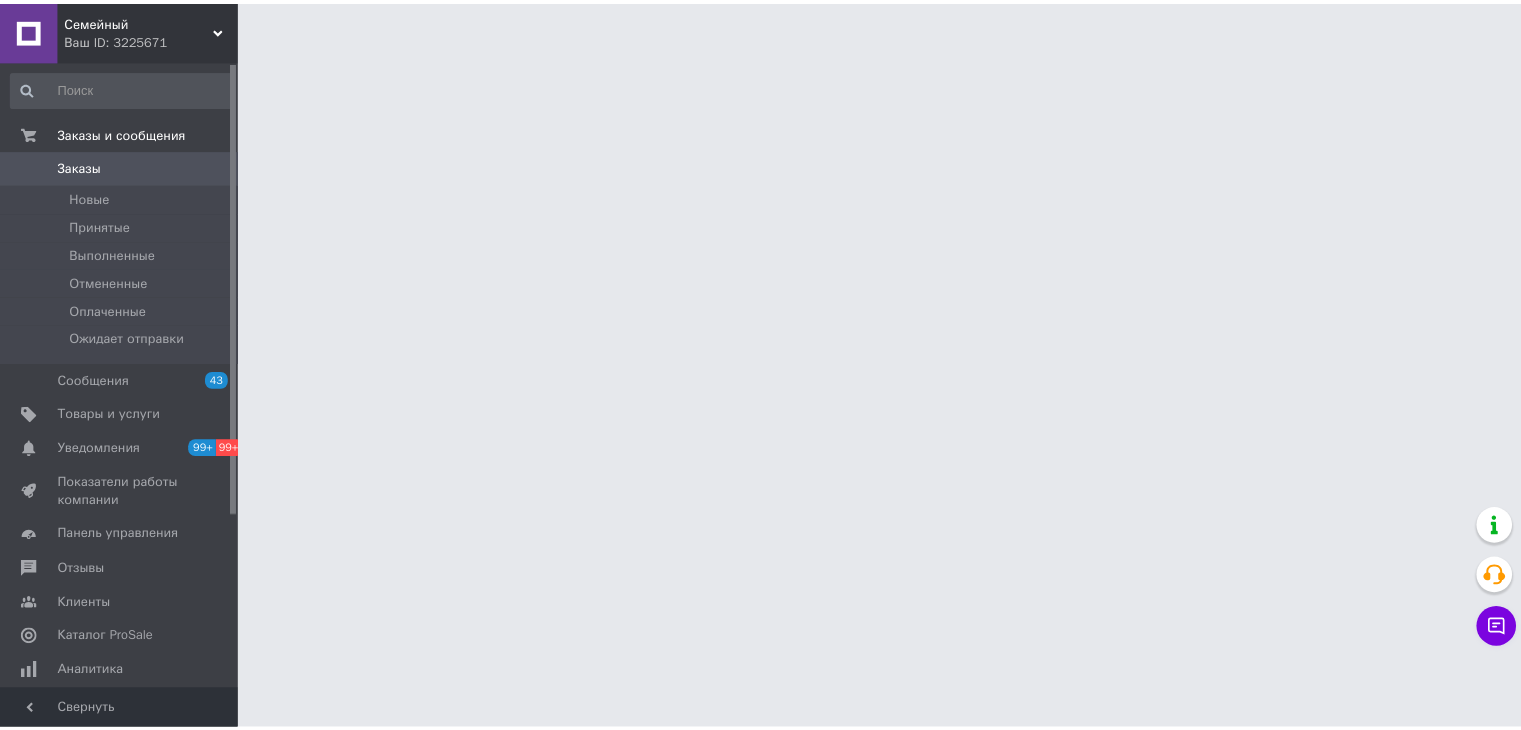 scroll, scrollTop: 0, scrollLeft: 0, axis: both 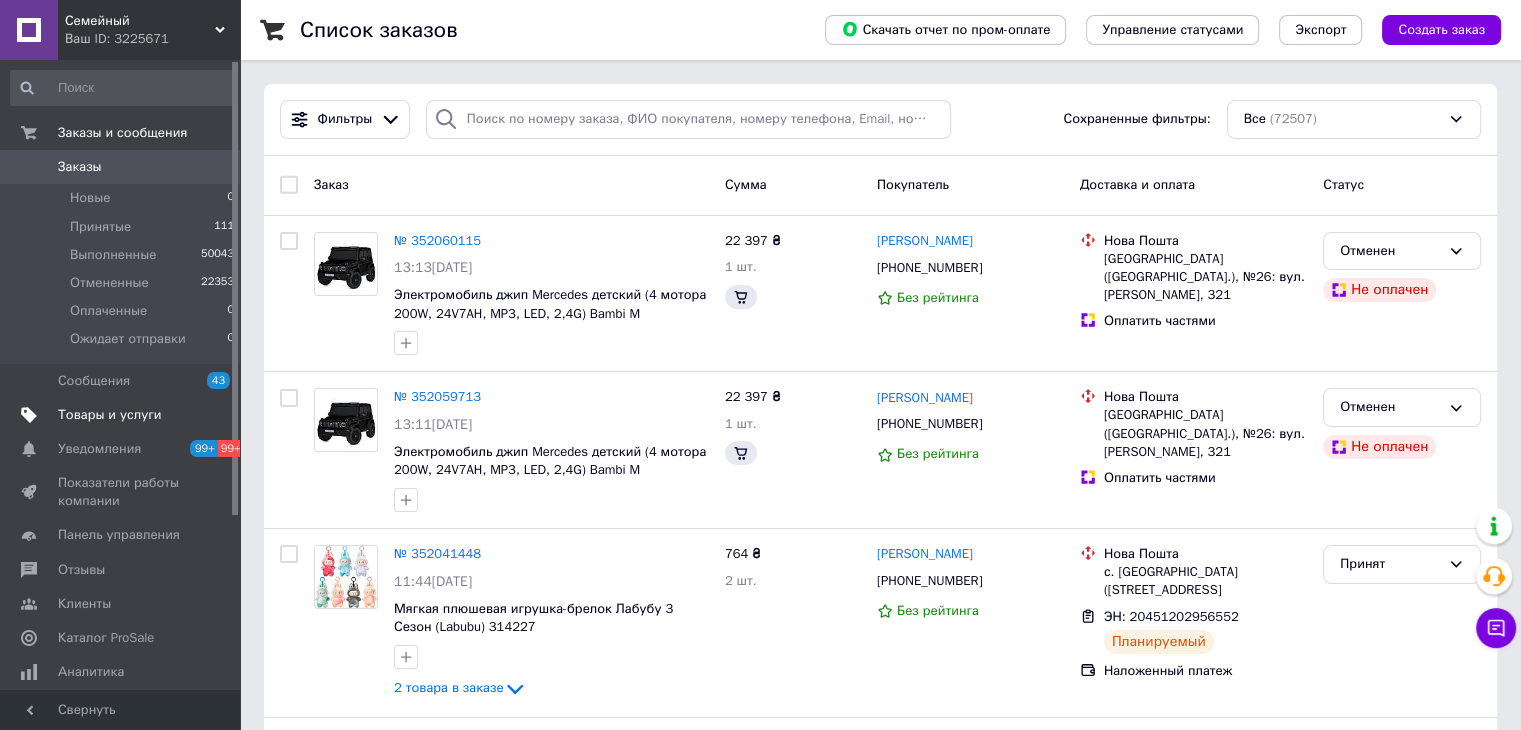 click on "Товары и услуги" at bounding box center [110, 415] 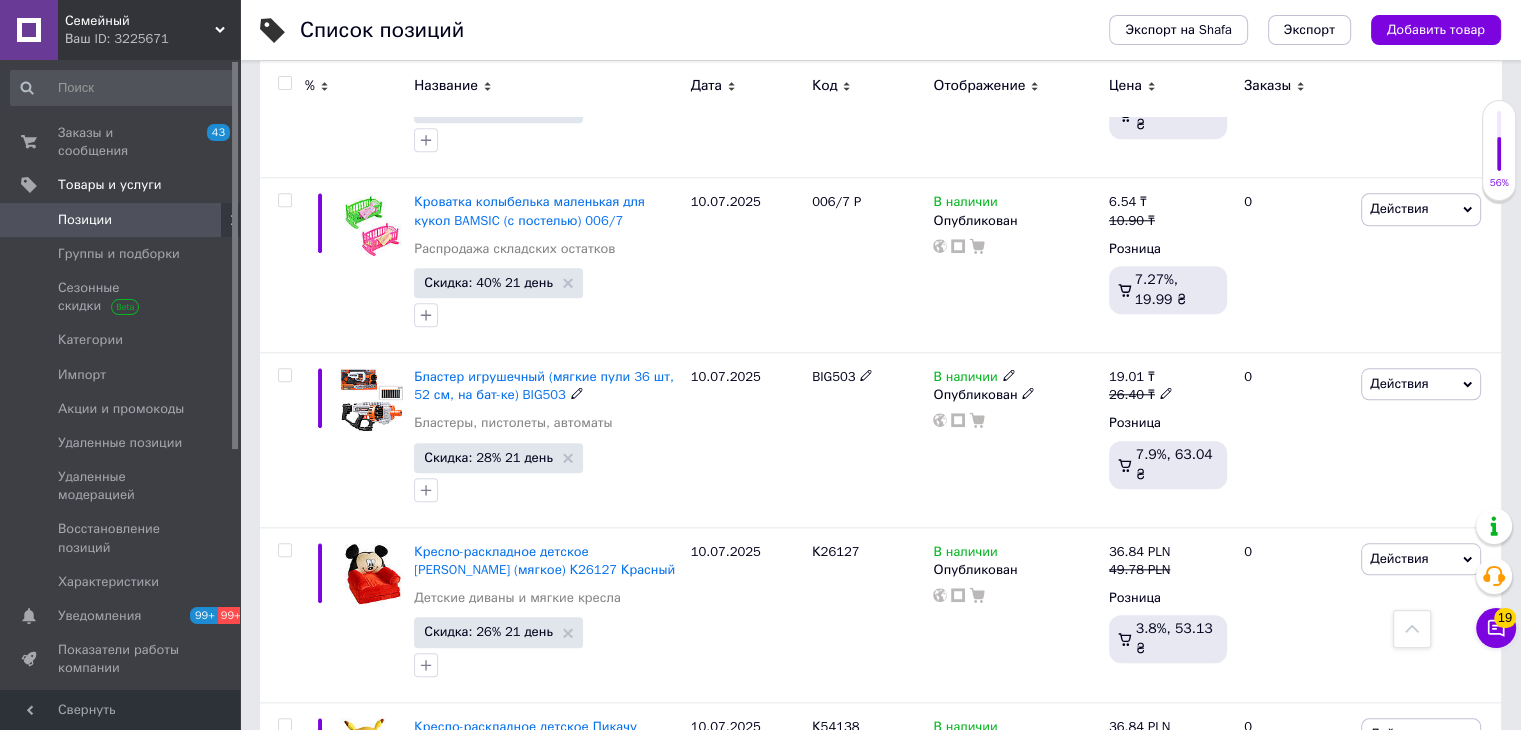 scroll, scrollTop: 1800, scrollLeft: 0, axis: vertical 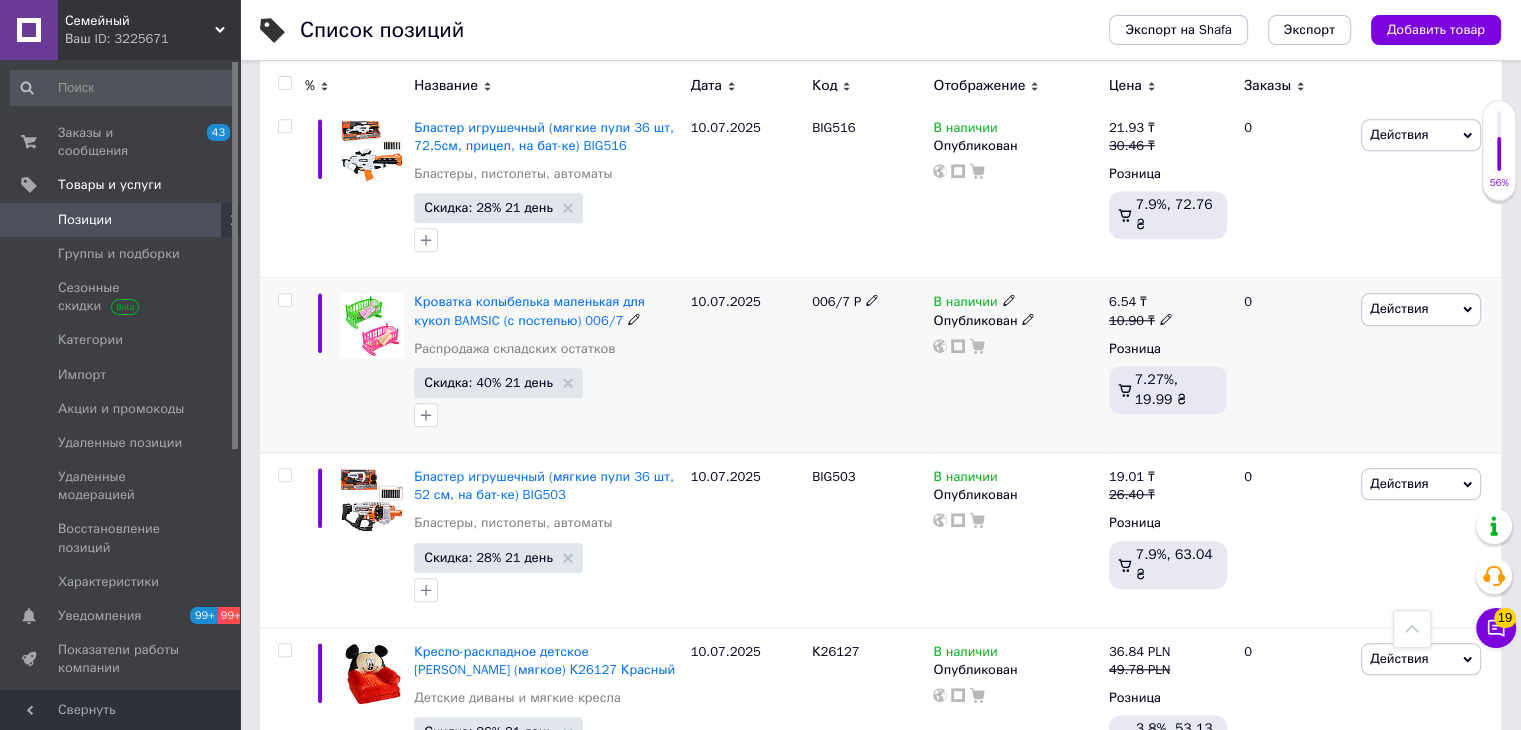 click on "Действия" at bounding box center [1399, 308] 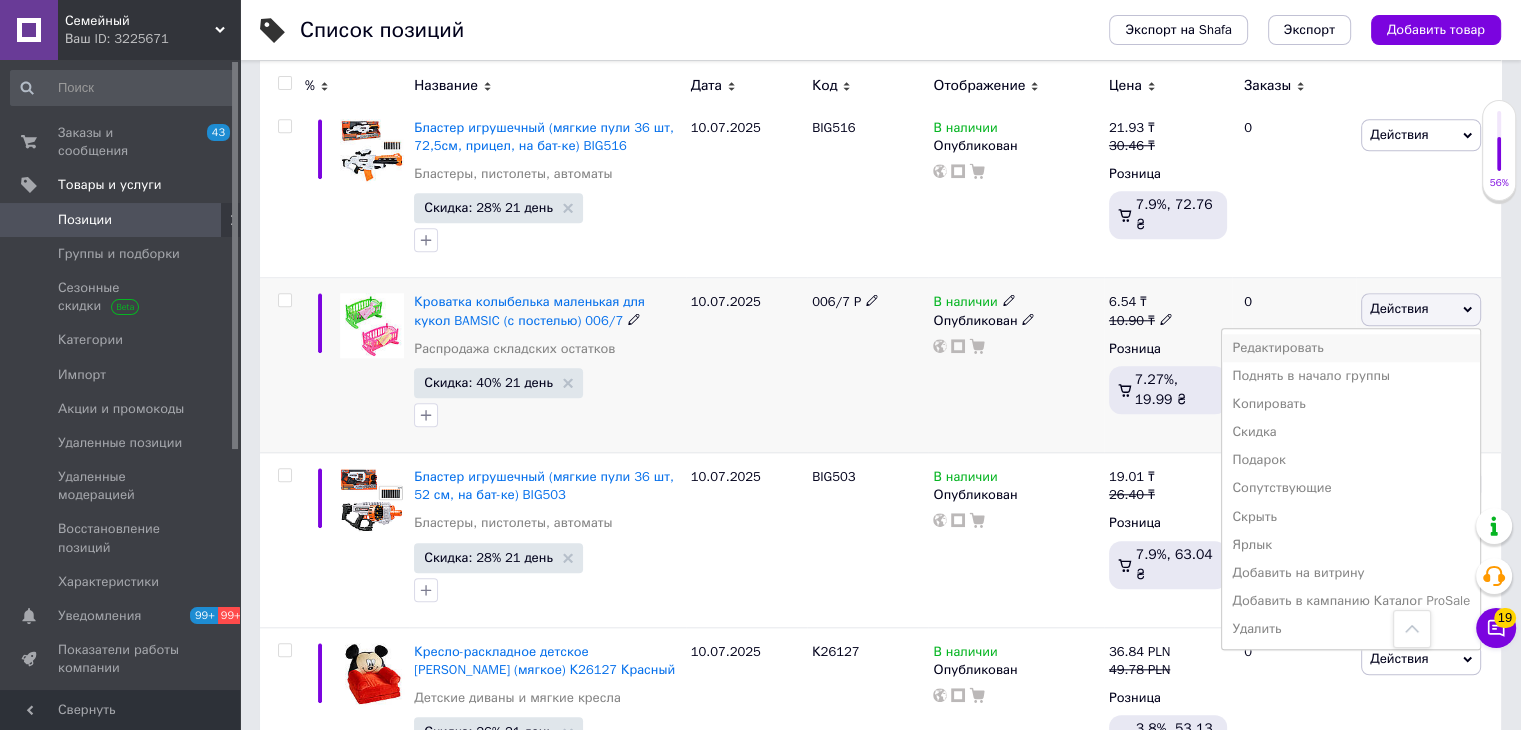 click on "Редактировать" at bounding box center (1351, 348) 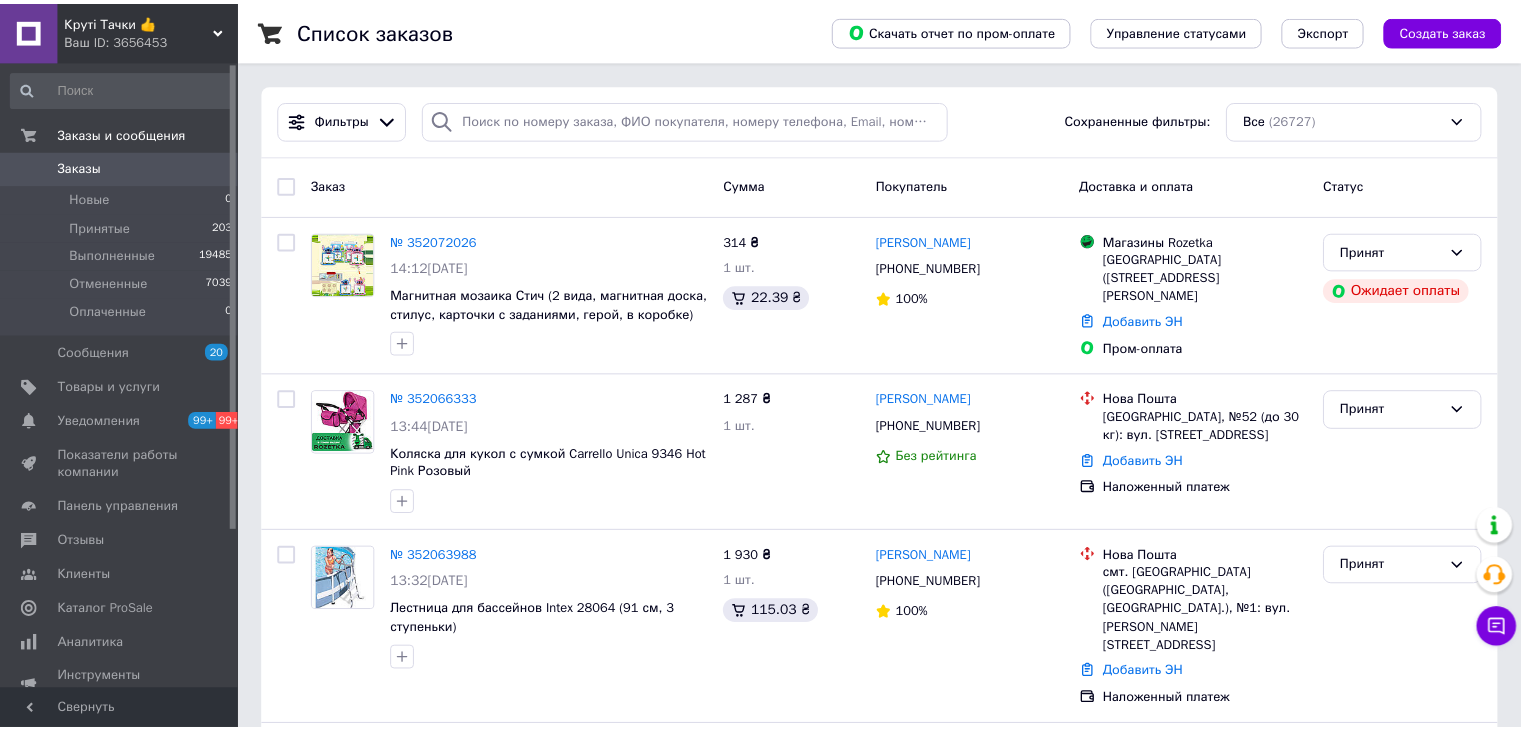 scroll, scrollTop: 0, scrollLeft: 0, axis: both 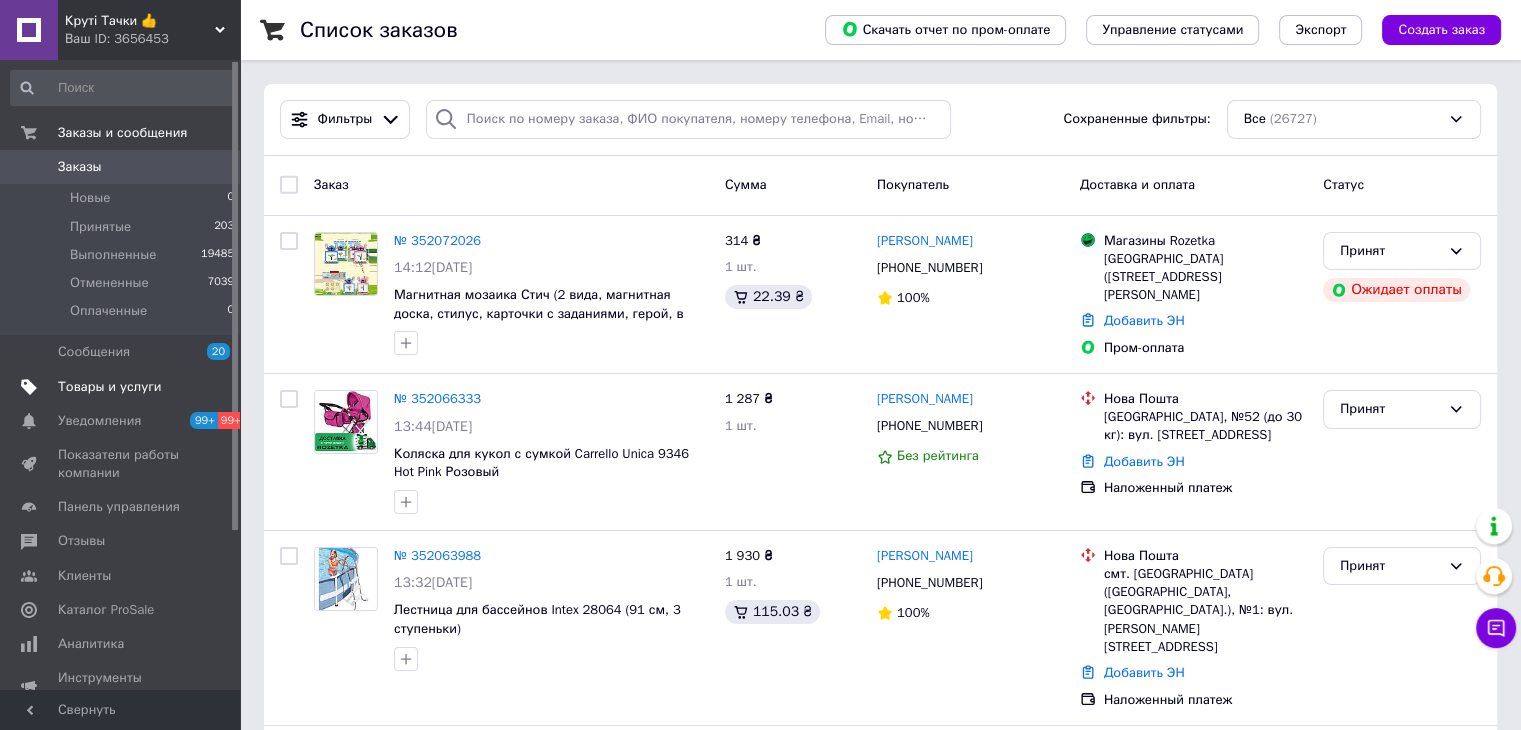 click on "Товары и услуги" at bounding box center [110, 387] 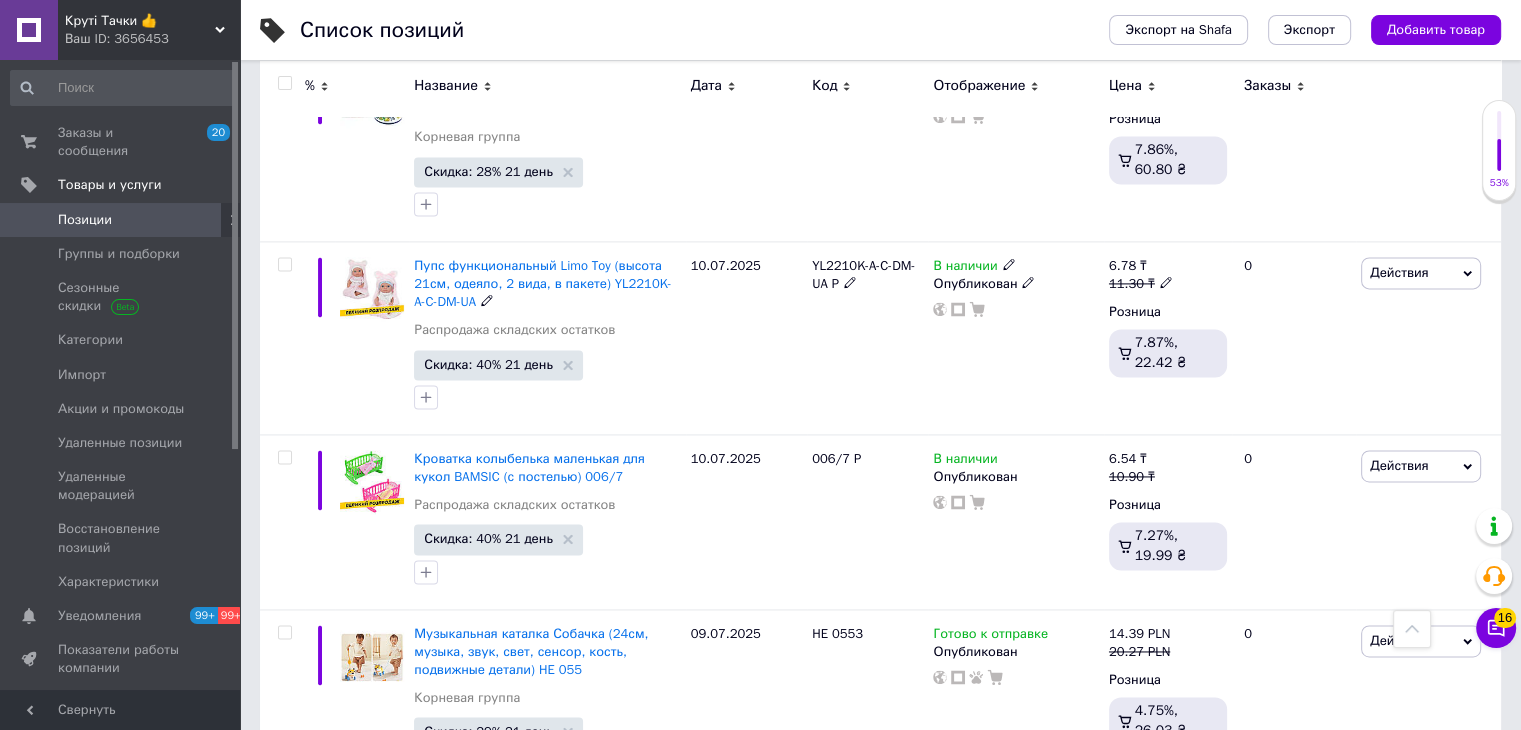 scroll, scrollTop: 3400, scrollLeft: 0, axis: vertical 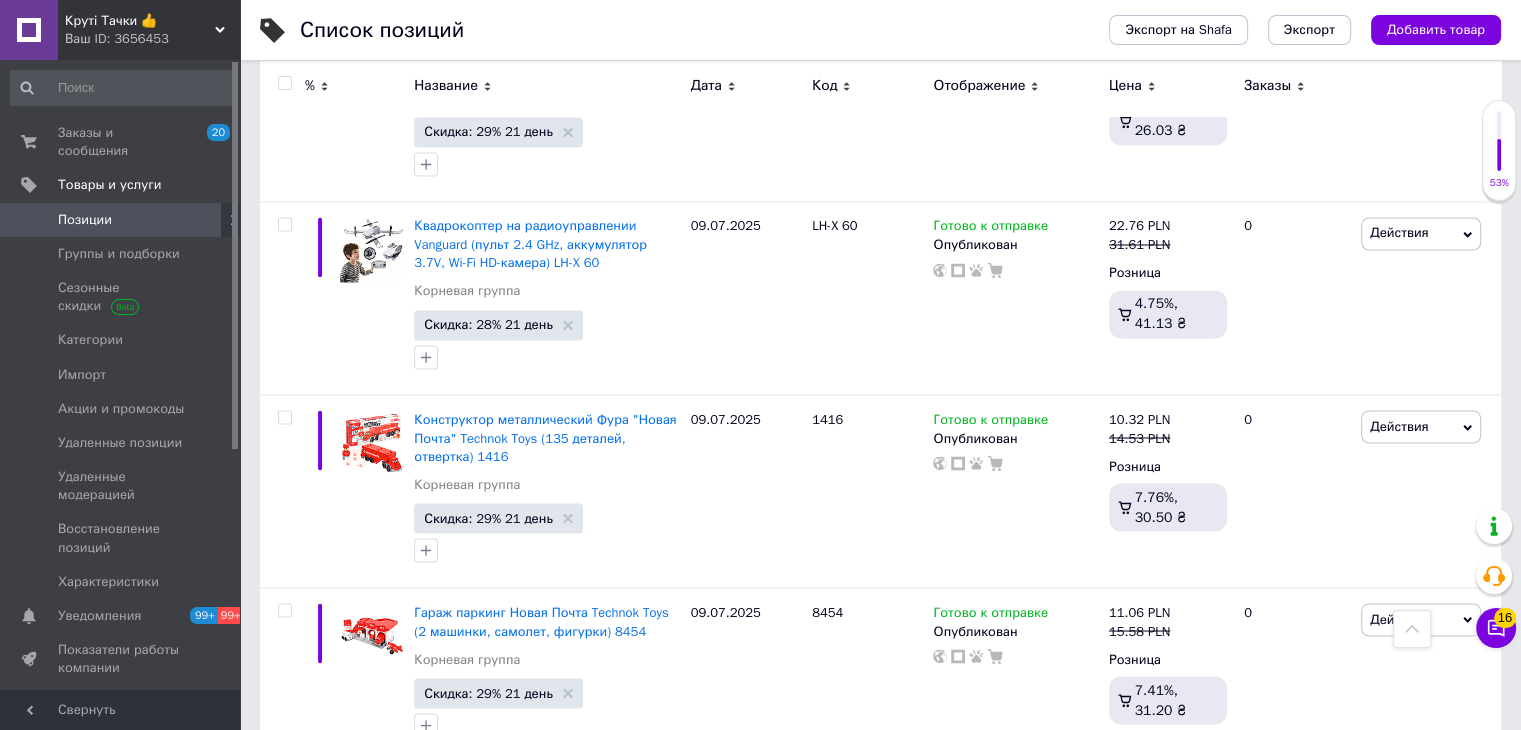 click on "Ваш ID: 3656453" at bounding box center (152, 39) 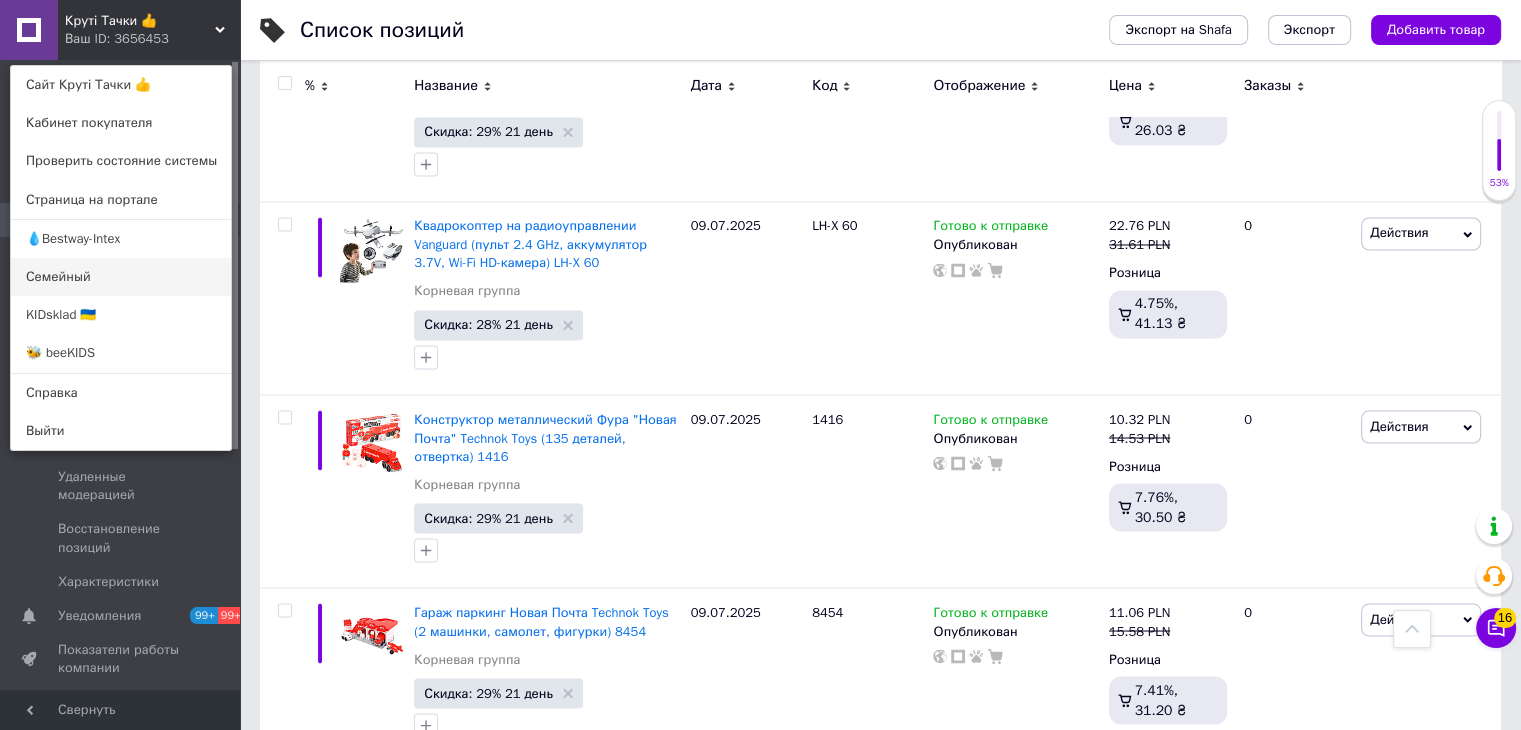 click on "Семейный" at bounding box center [121, 277] 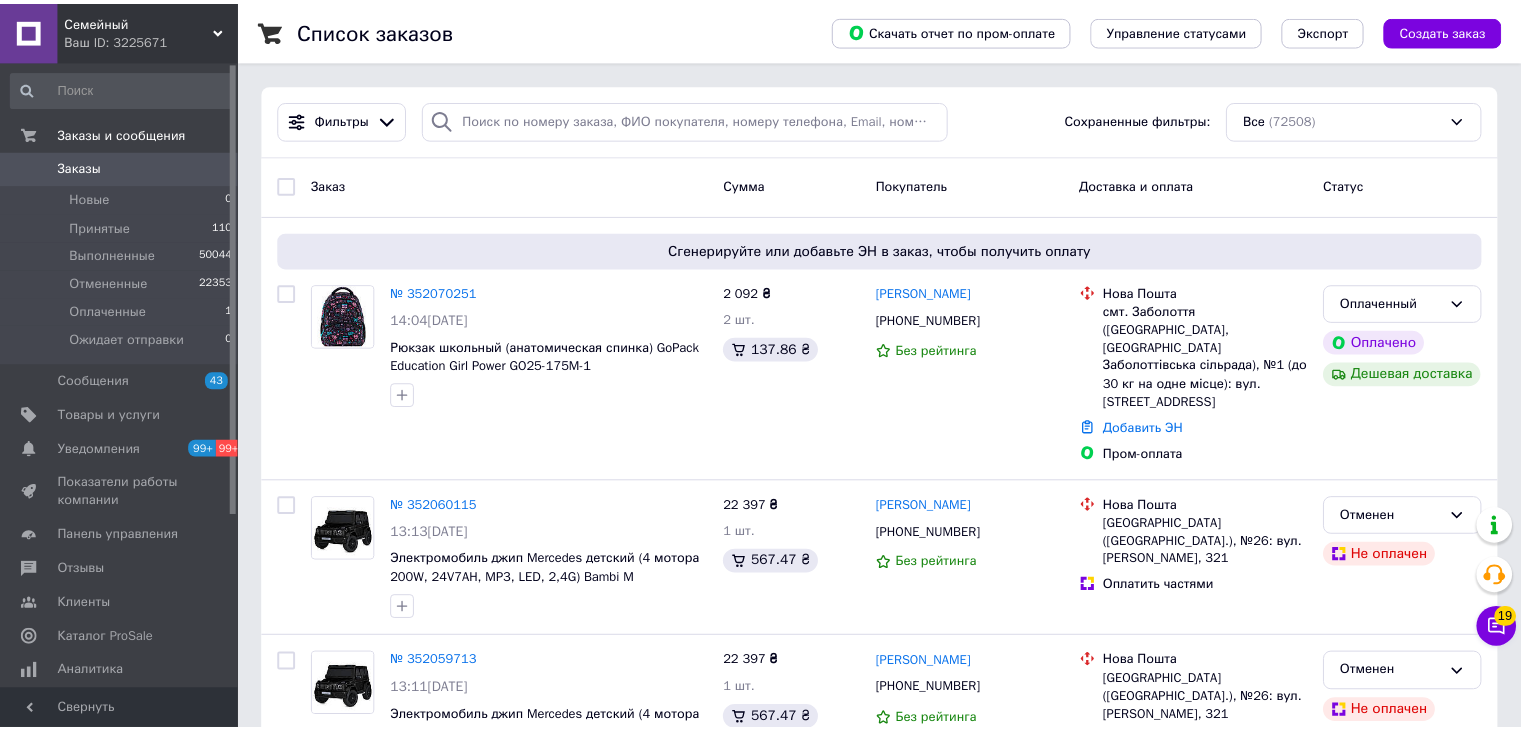 scroll, scrollTop: 0, scrollLeft: 0, axis: both 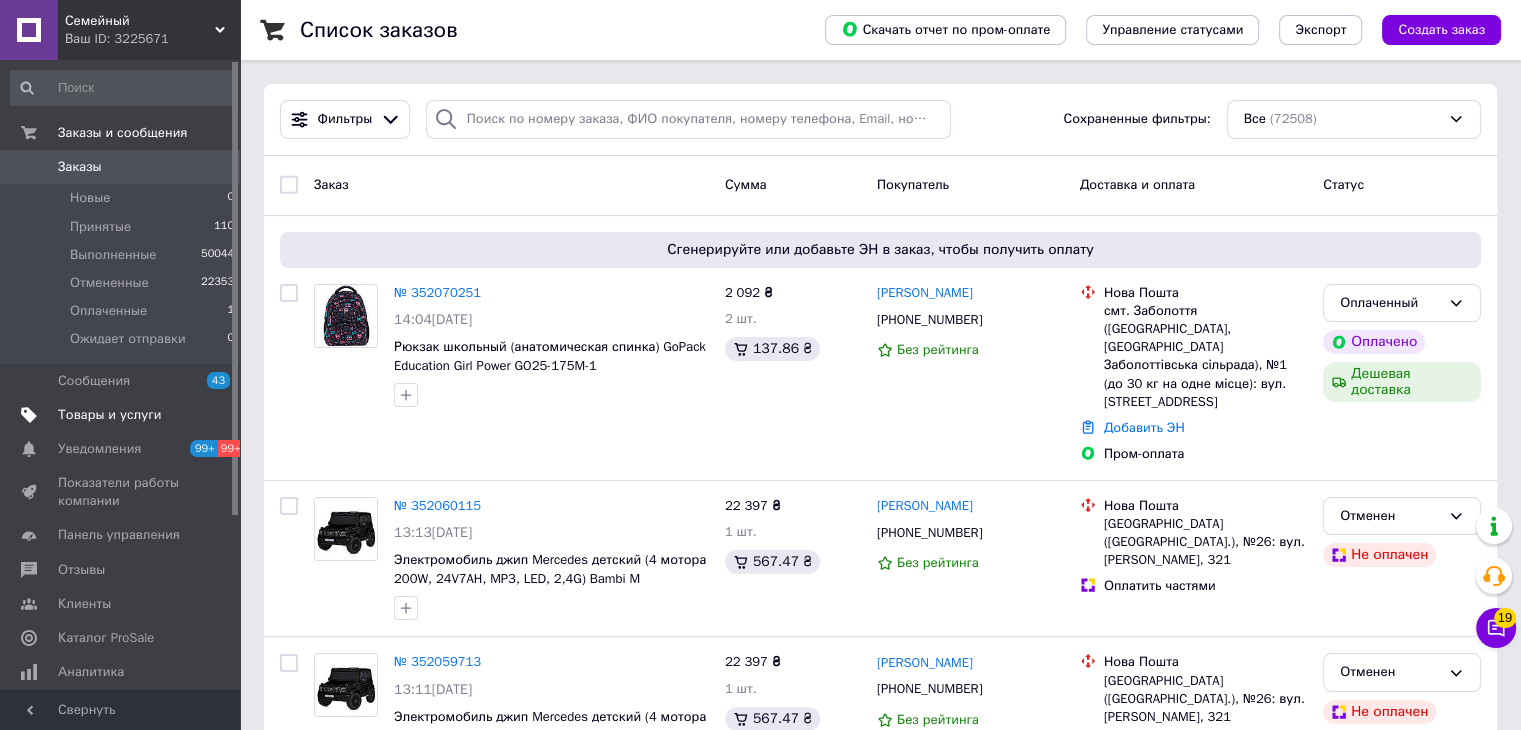 click on "Товары и услуги" at bounding box center (110, 415) 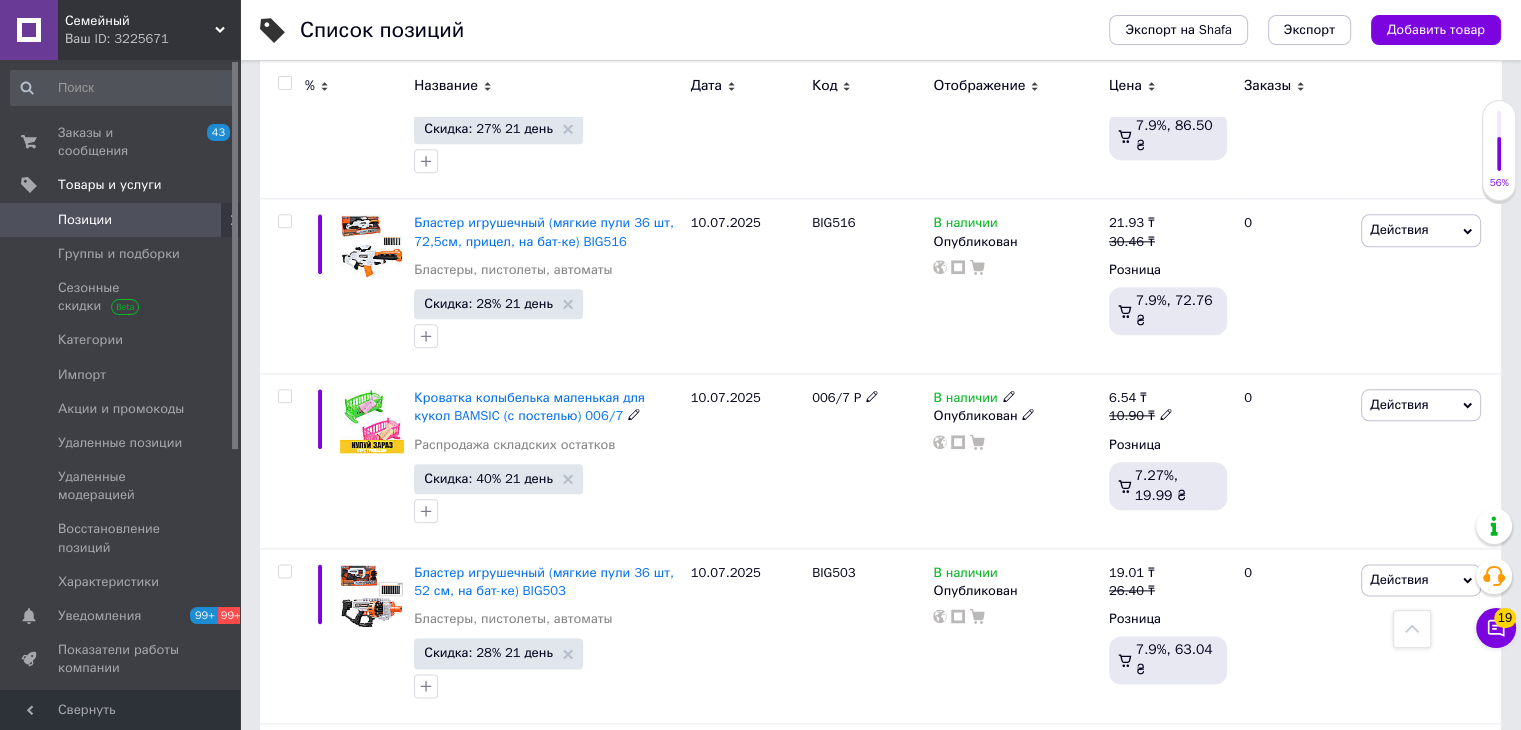 scroll, scrollTop: 2700, scrollLeft: 0, axis: vertical 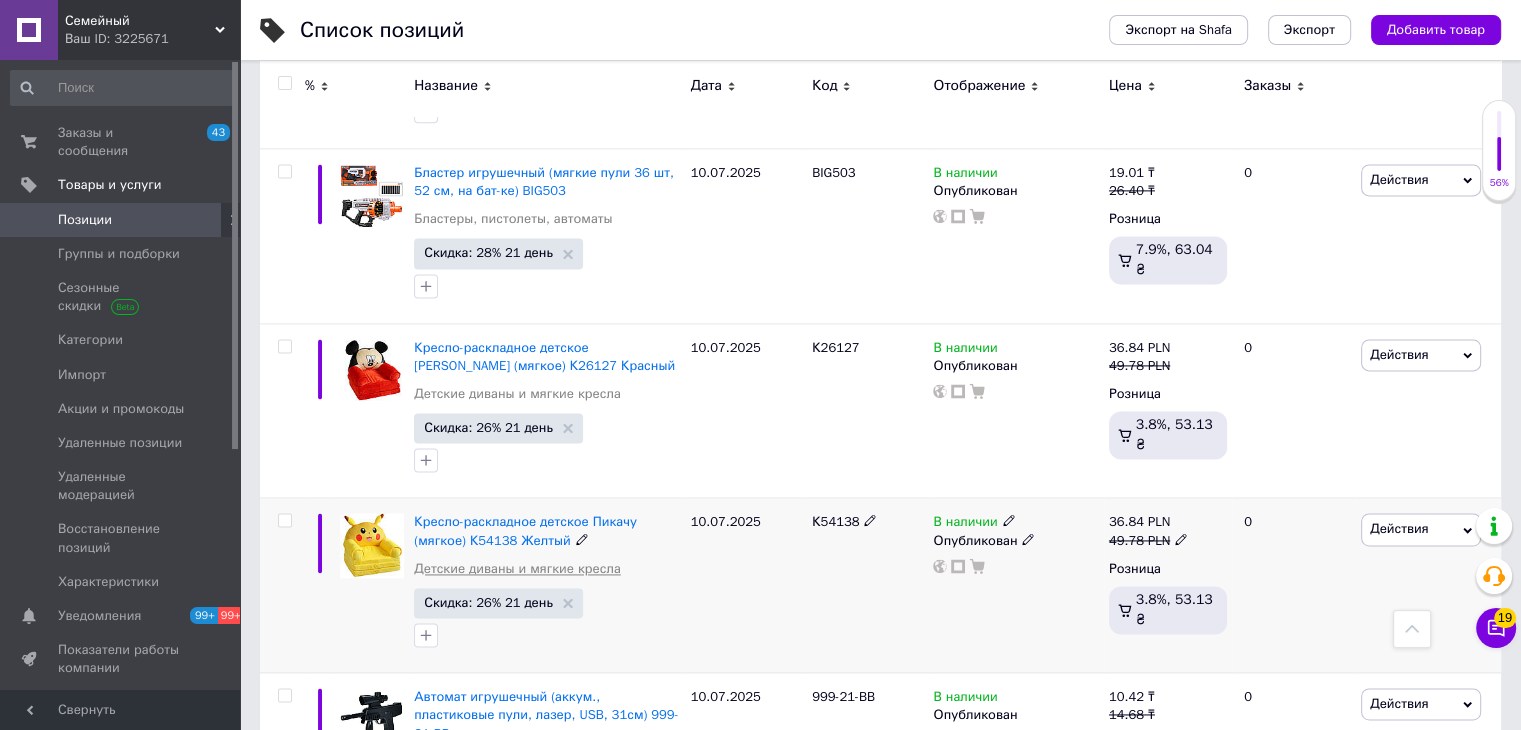 click on "Детские диваны и мягкие кресла" at bounding box center [517, 569] 